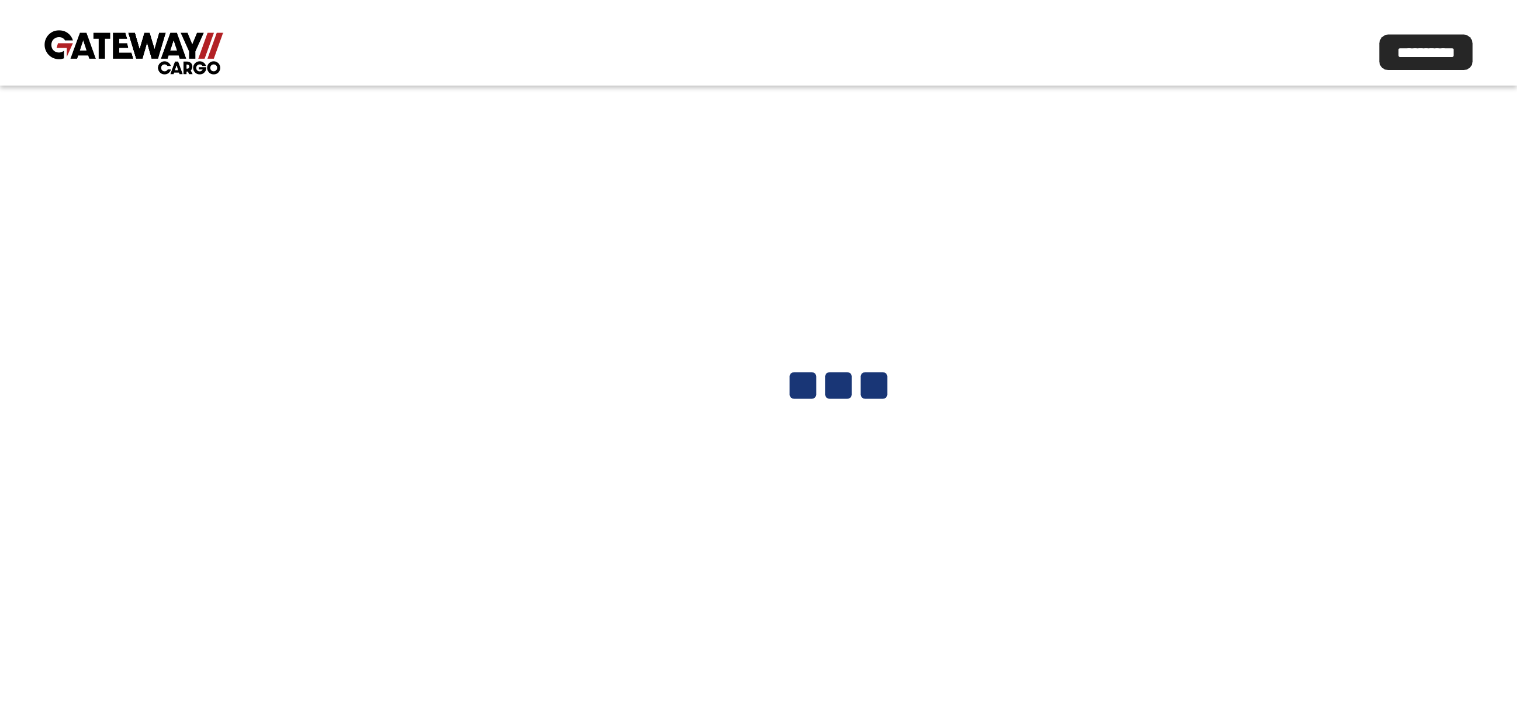 scroll, scrollTop: 0, scrollLeft: 0, axis: both 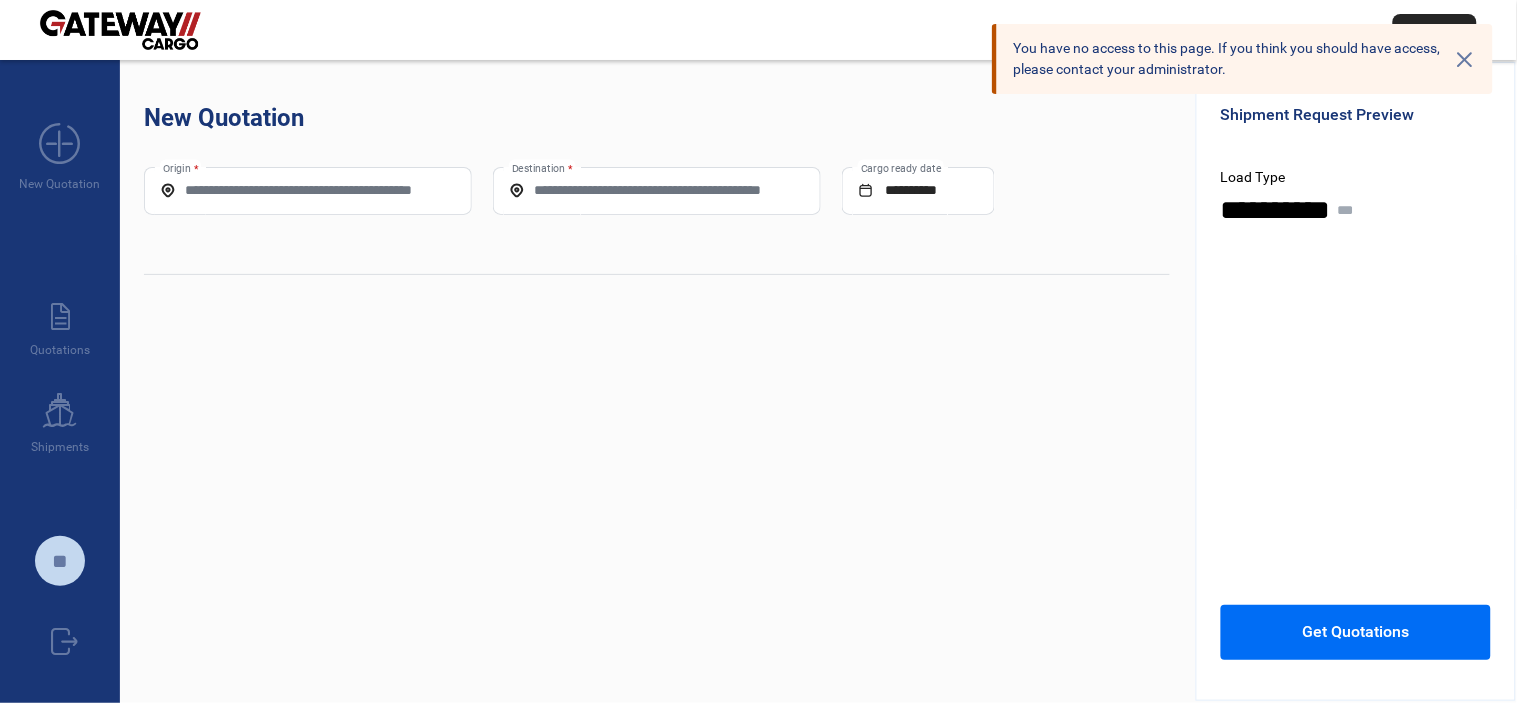 click on "Origin *" at bounding box center (308, 190) 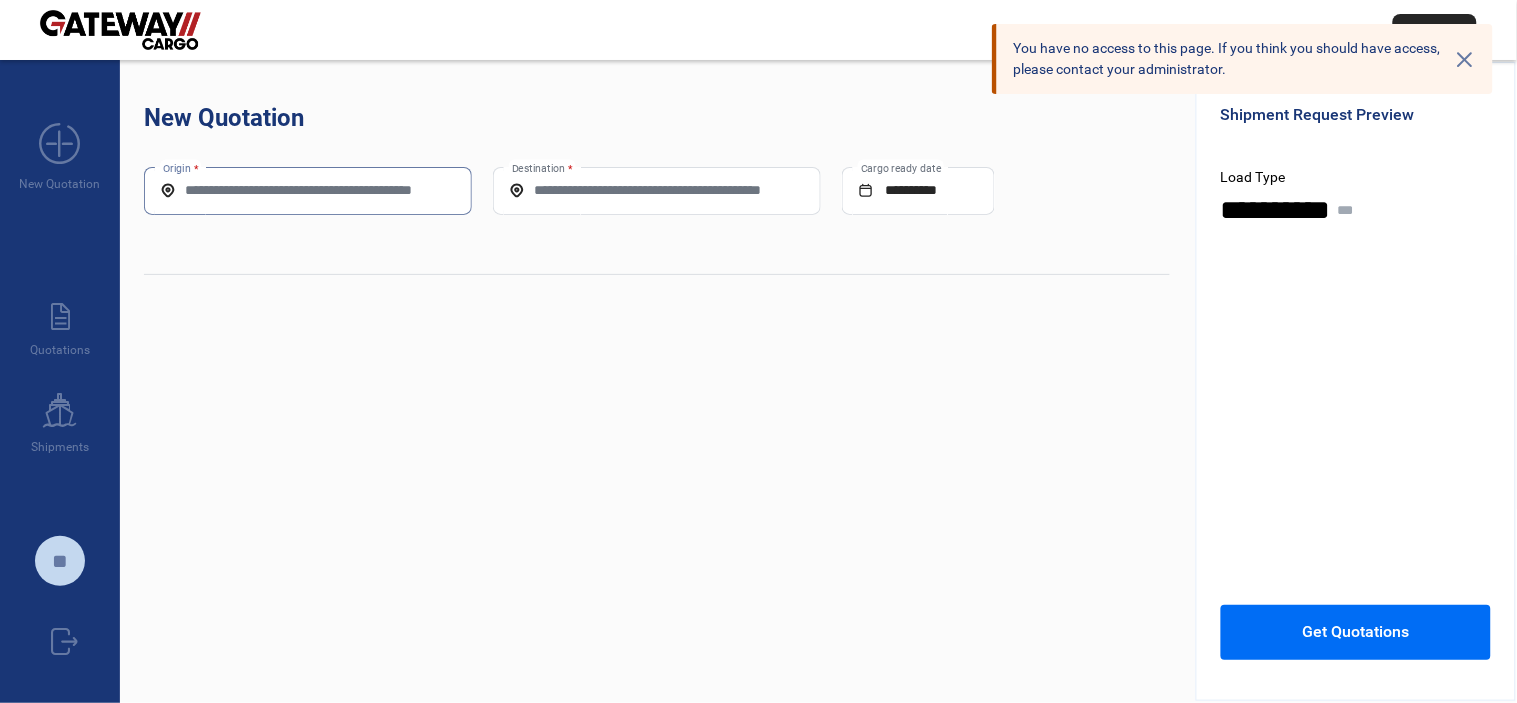 paste on "*****" 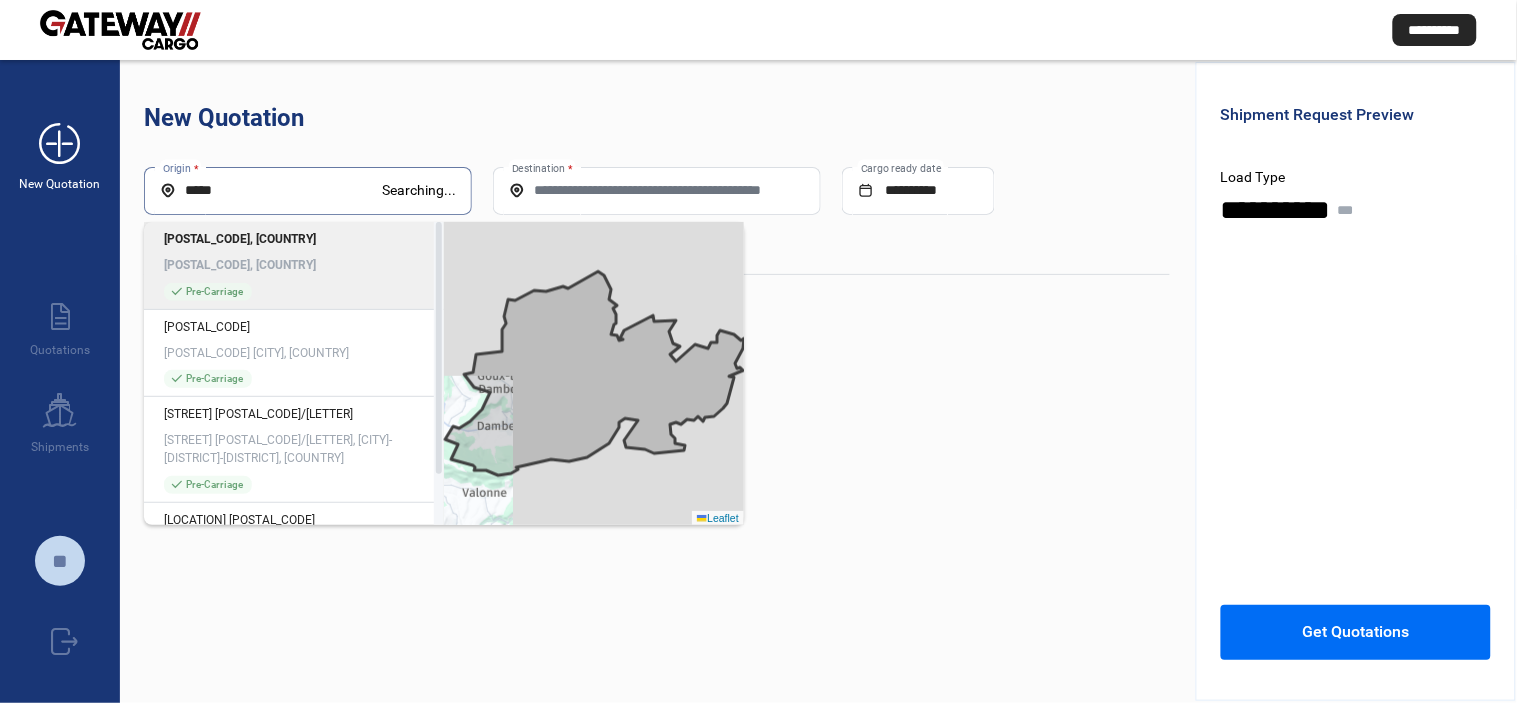 drag, startPoint x: 272, startPoint y: 183, endPoint x: 36, endPoint y: 180, distance: 236.01907 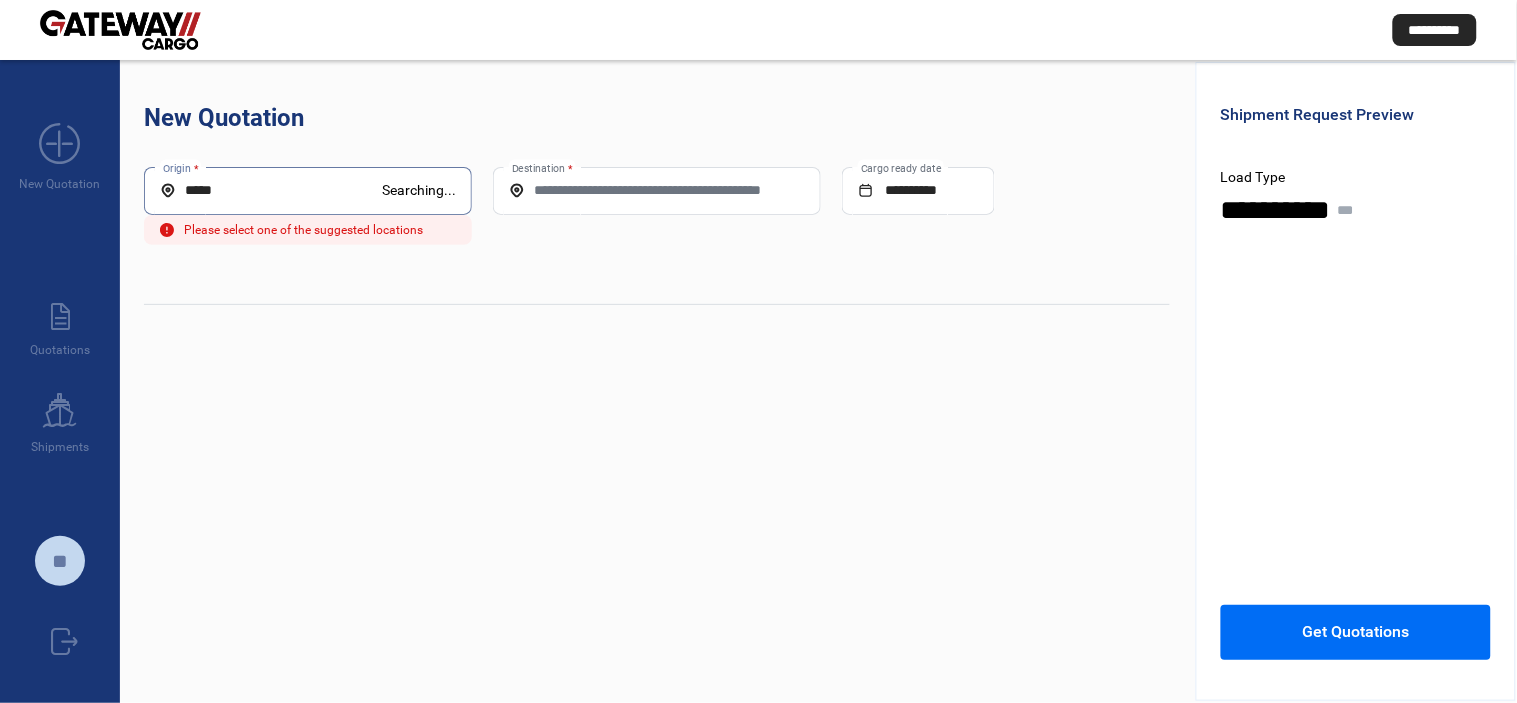 paste on "**********" 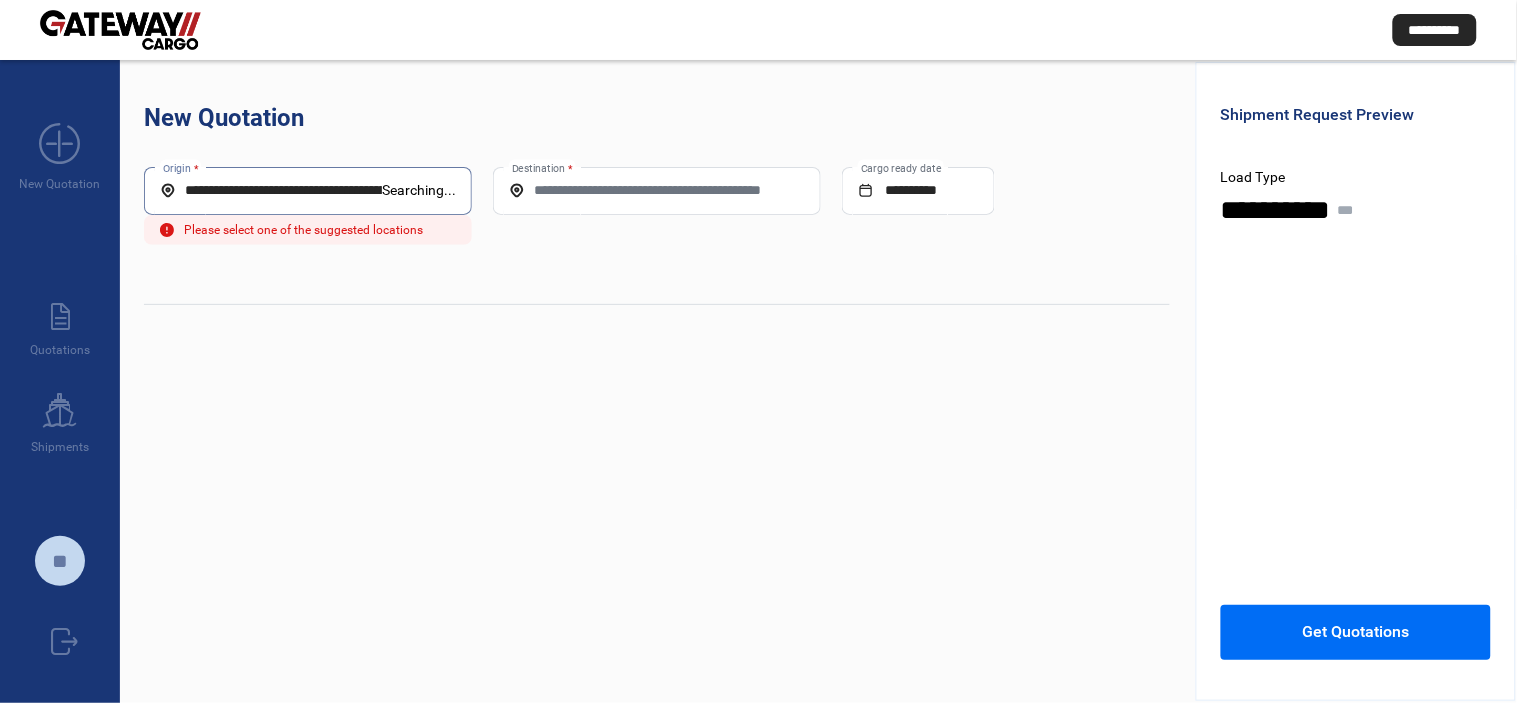 scroll, scrollTop: 0, scrollLeft: 64, axis: horizontal 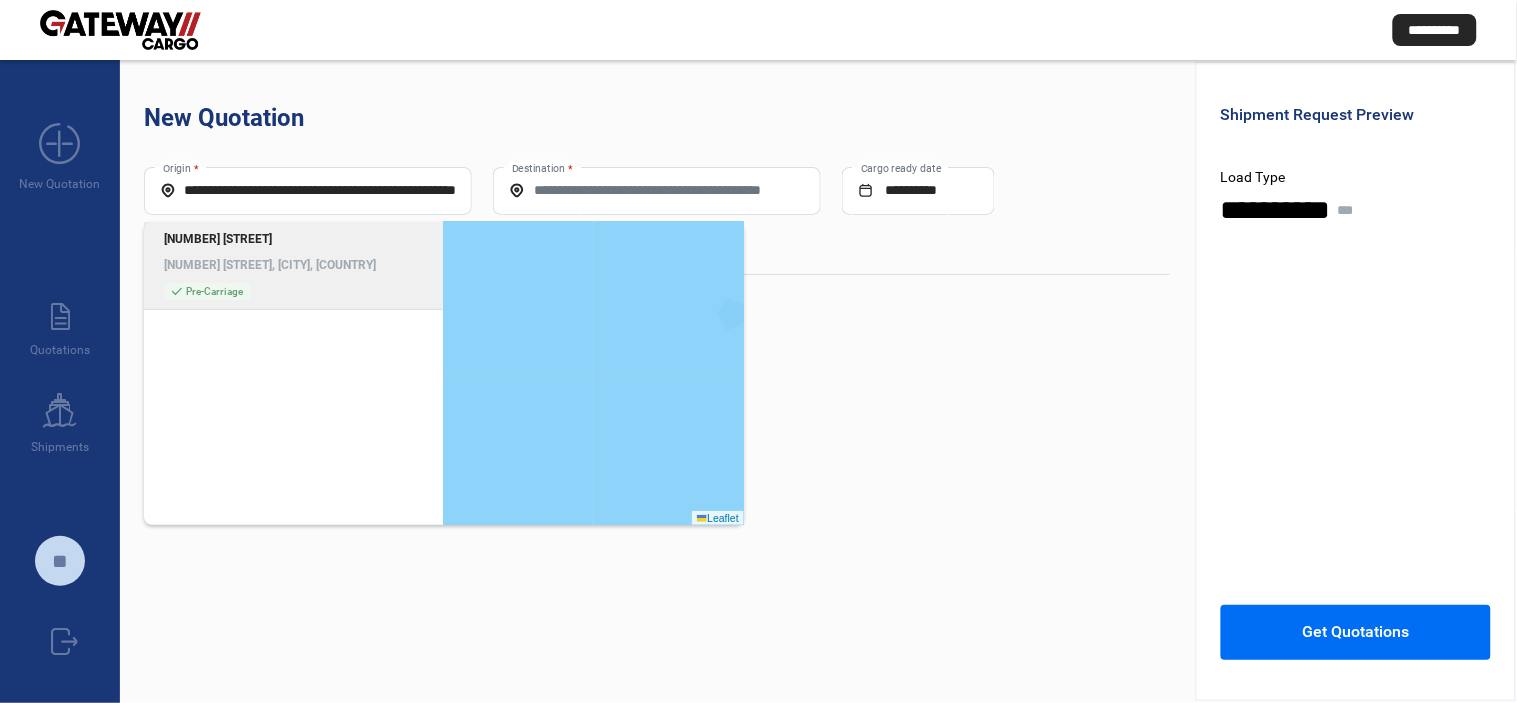 click on "[NUMBER] [STREET], [CITY], [COUNTRY]" 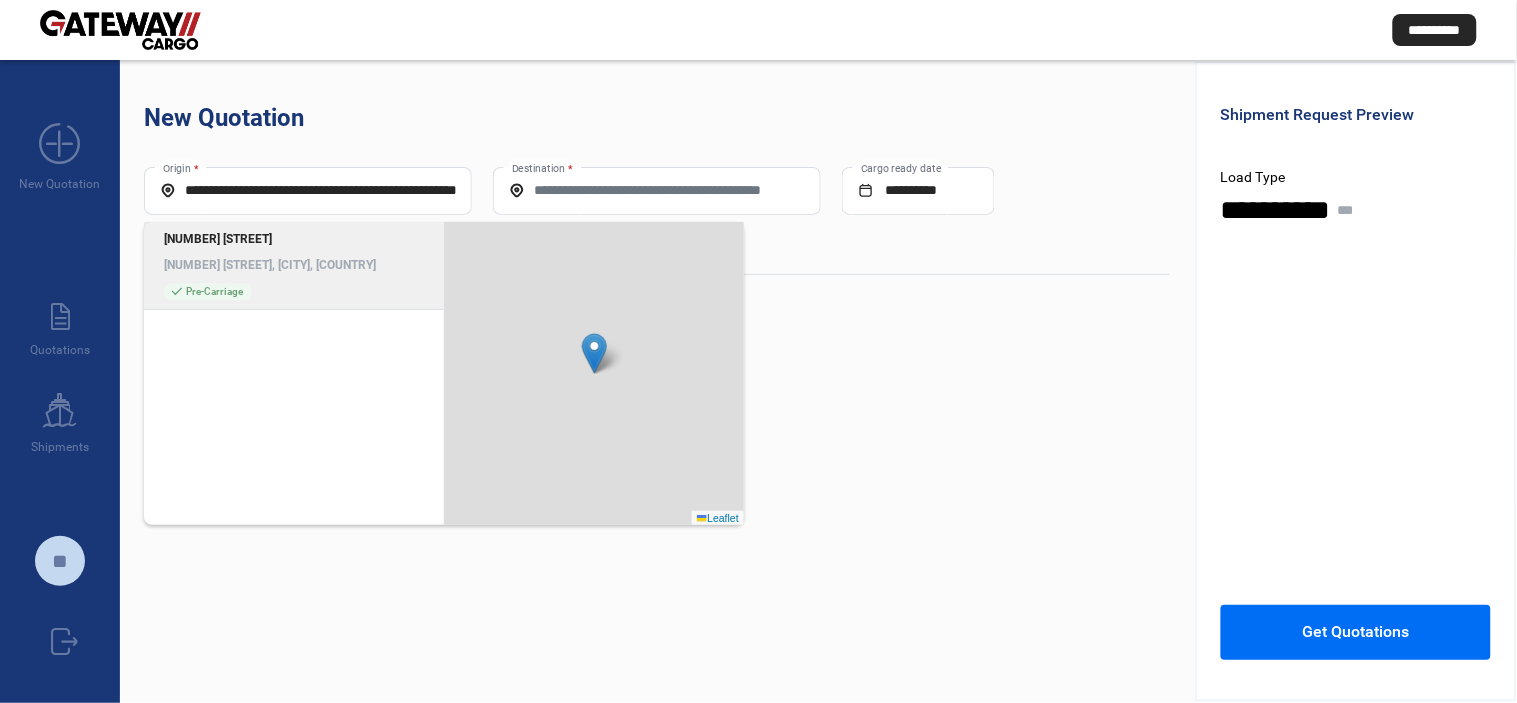 type on "**********" 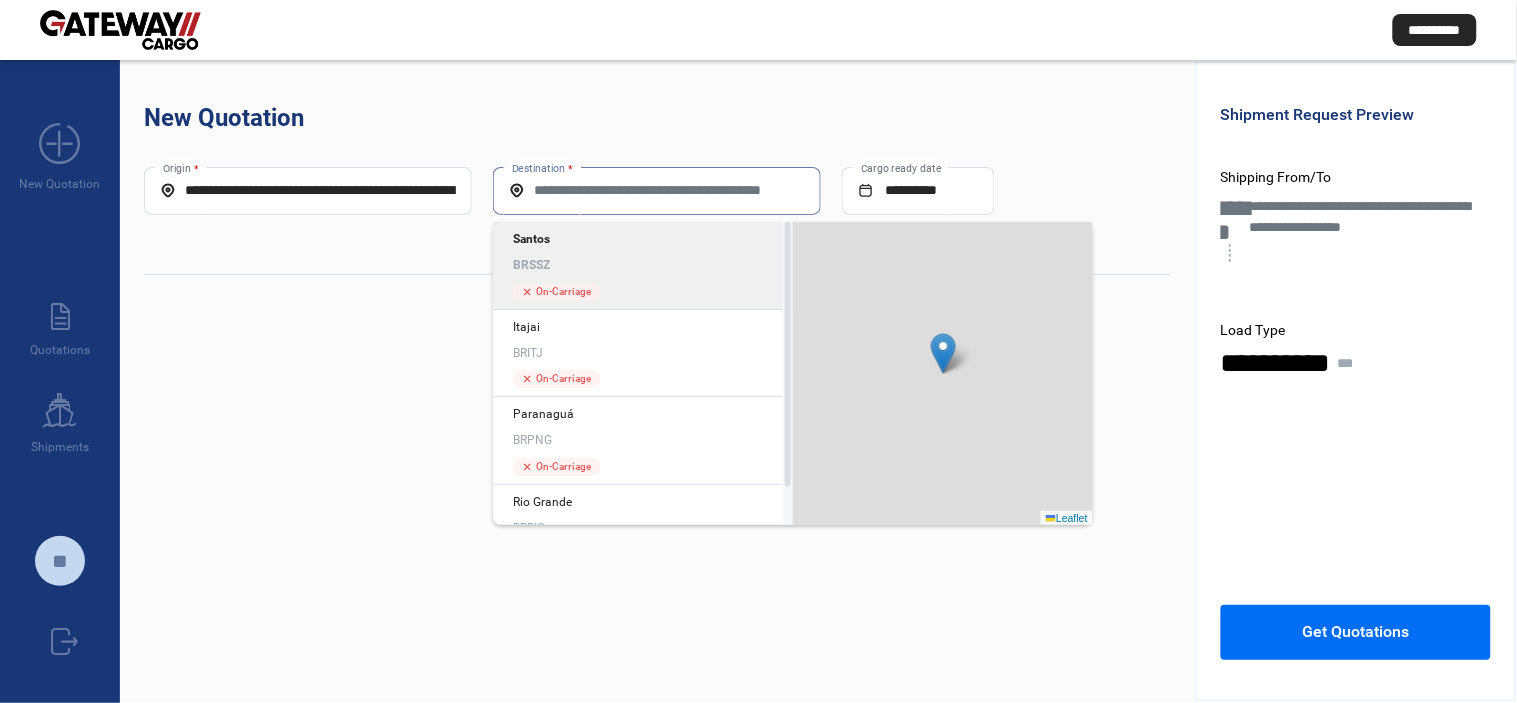 click on "Destination *" at bounding box center (657, 190) 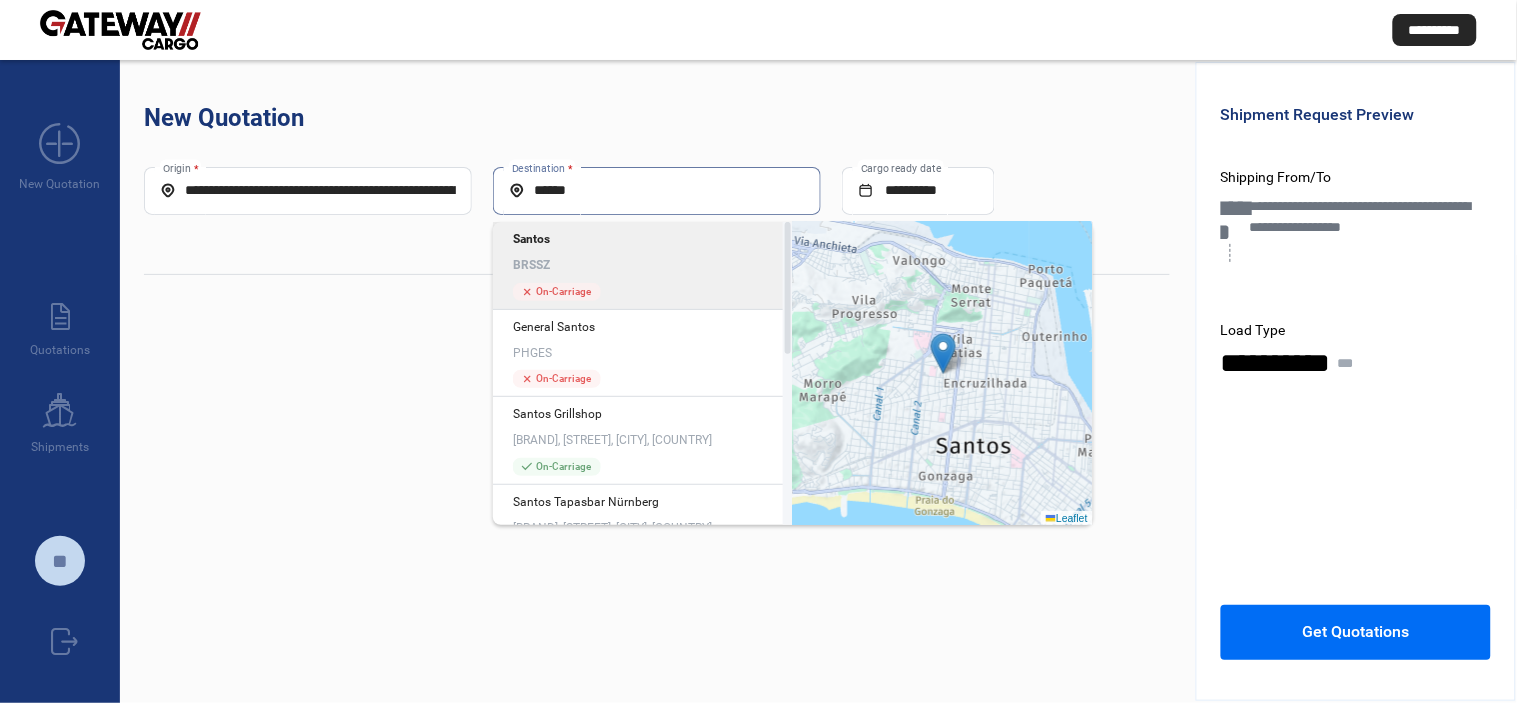 click on "Santos" 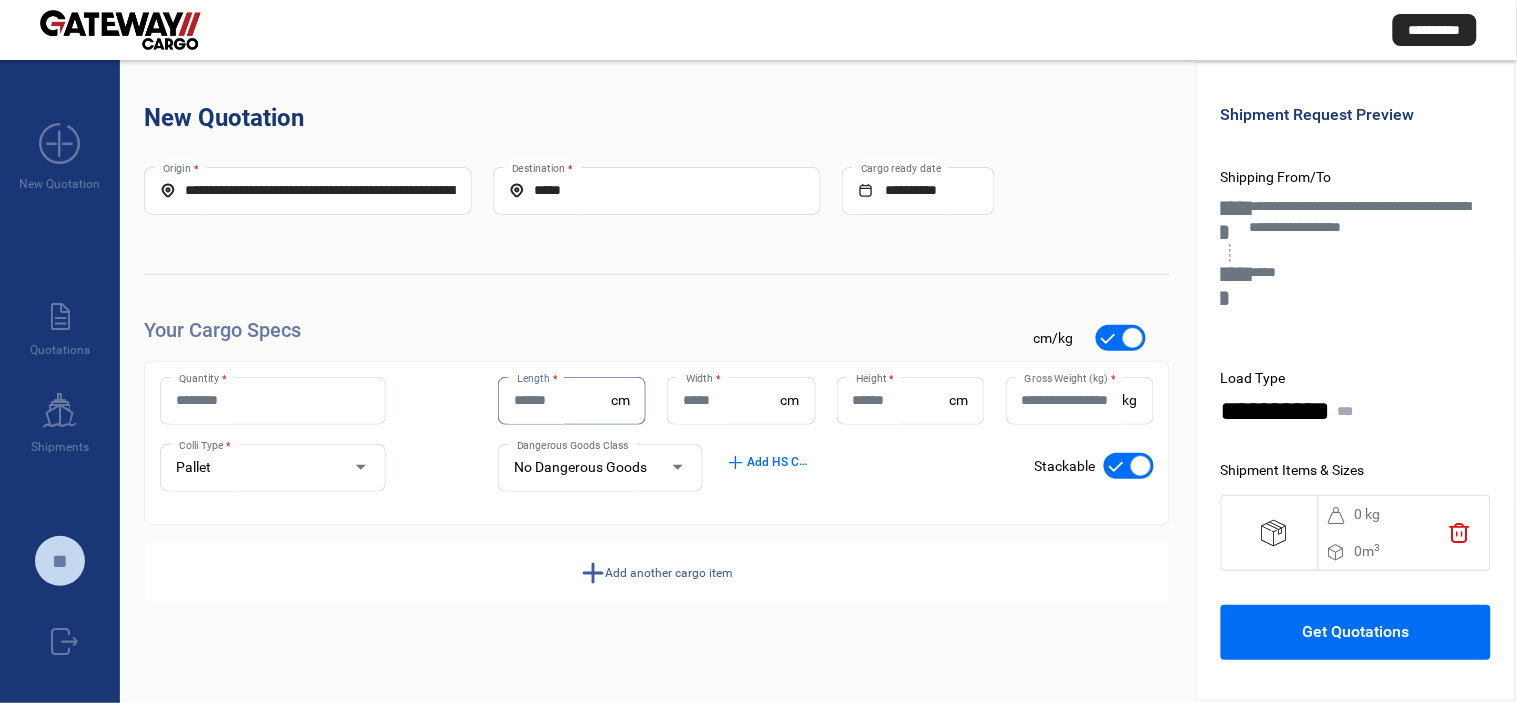 click on "Length  *" at bounding box center (562, 400) 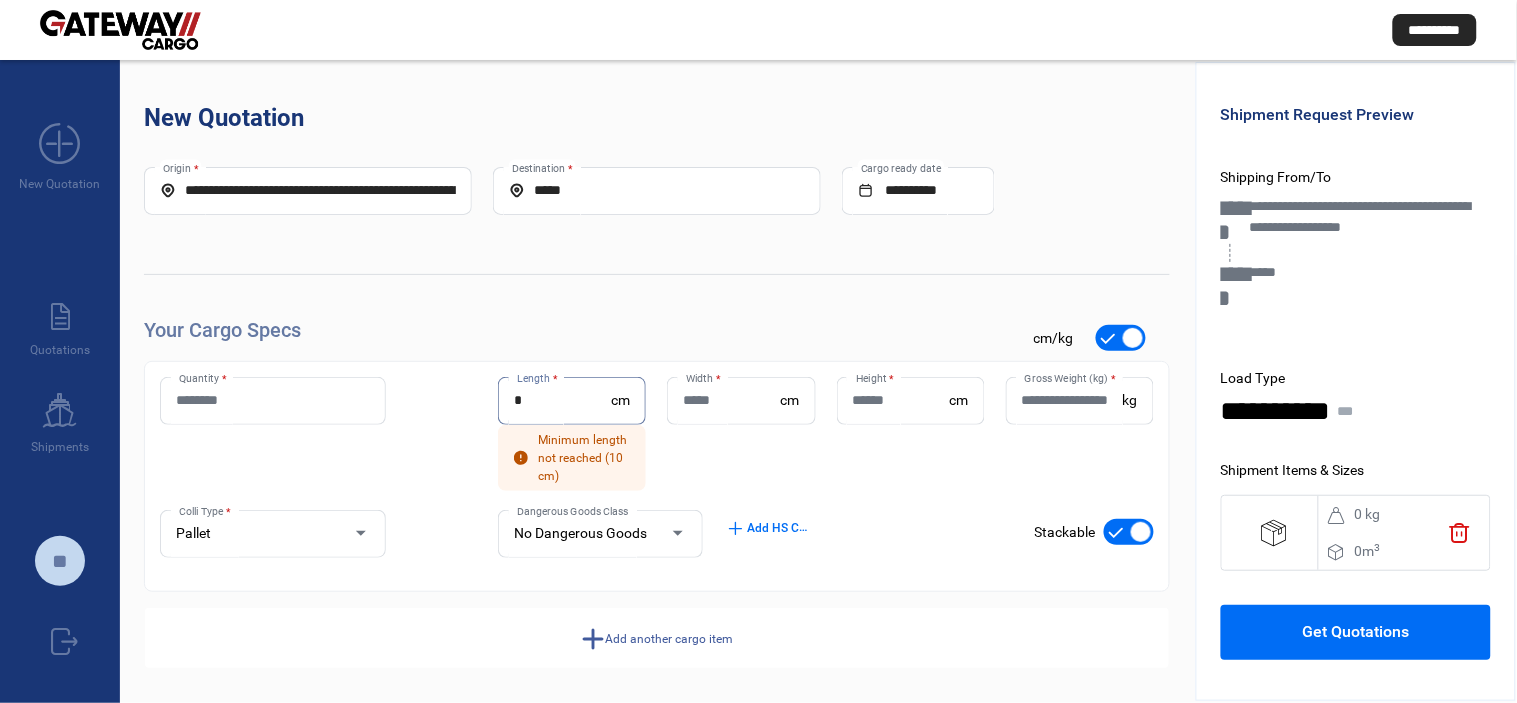 type on "*" 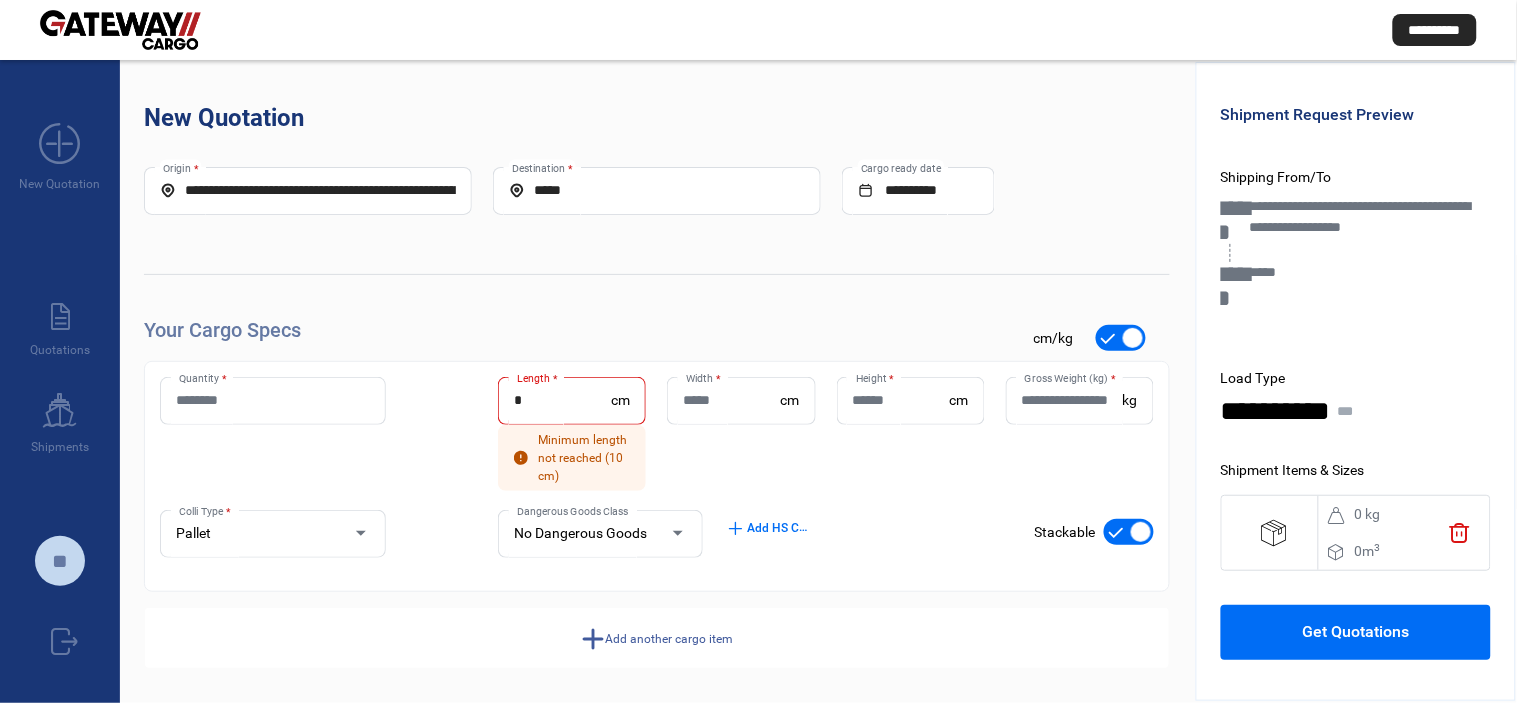 click on "Quantity *" 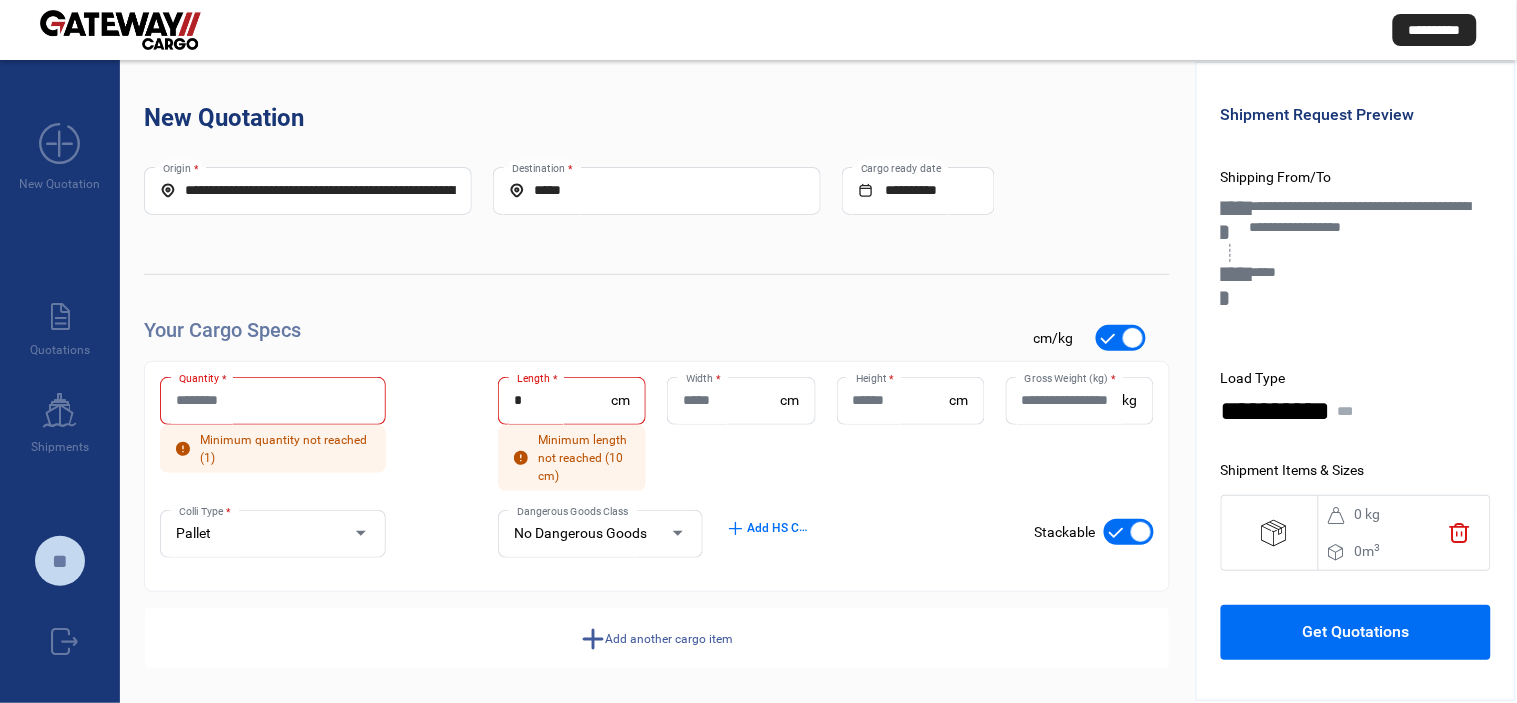 click on "Quantity *" 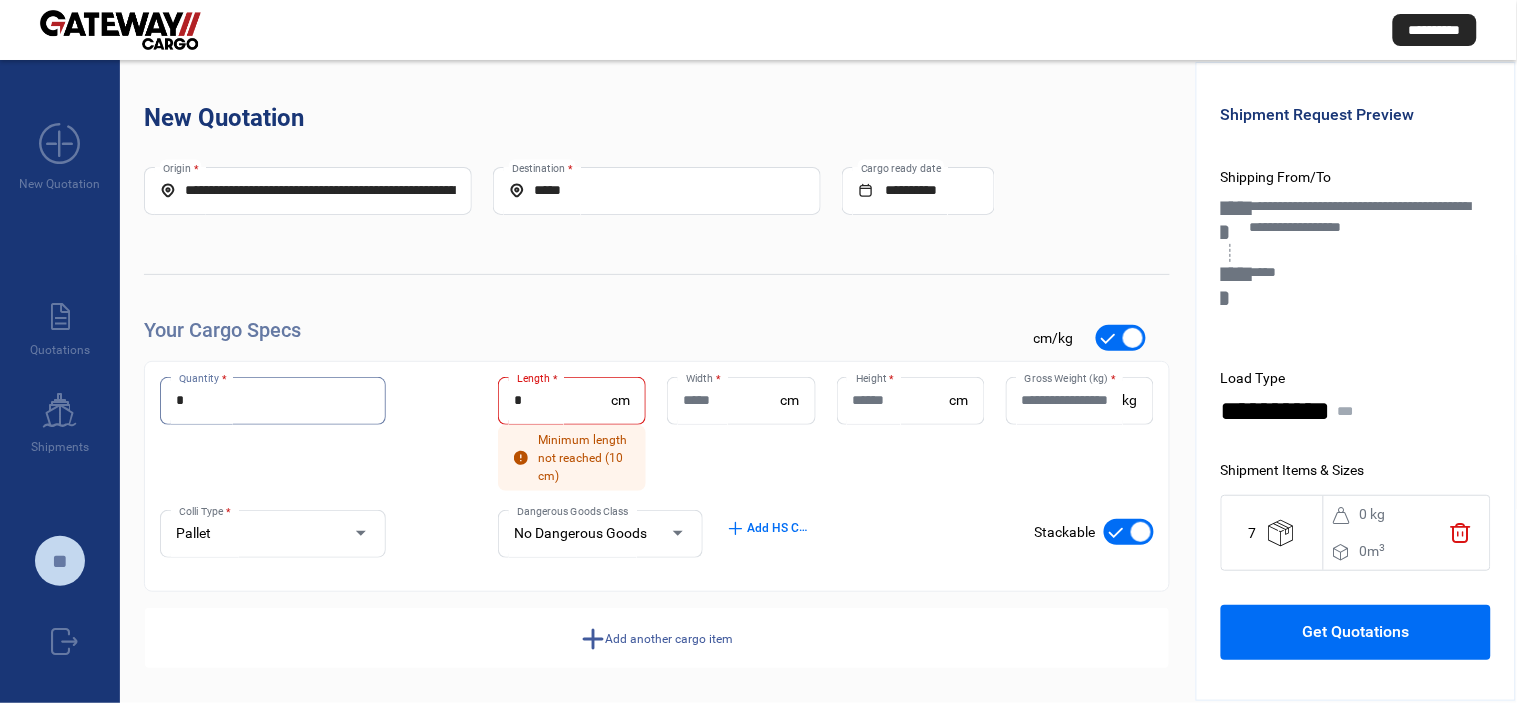 click on "*" at bounding box center [273, 400] 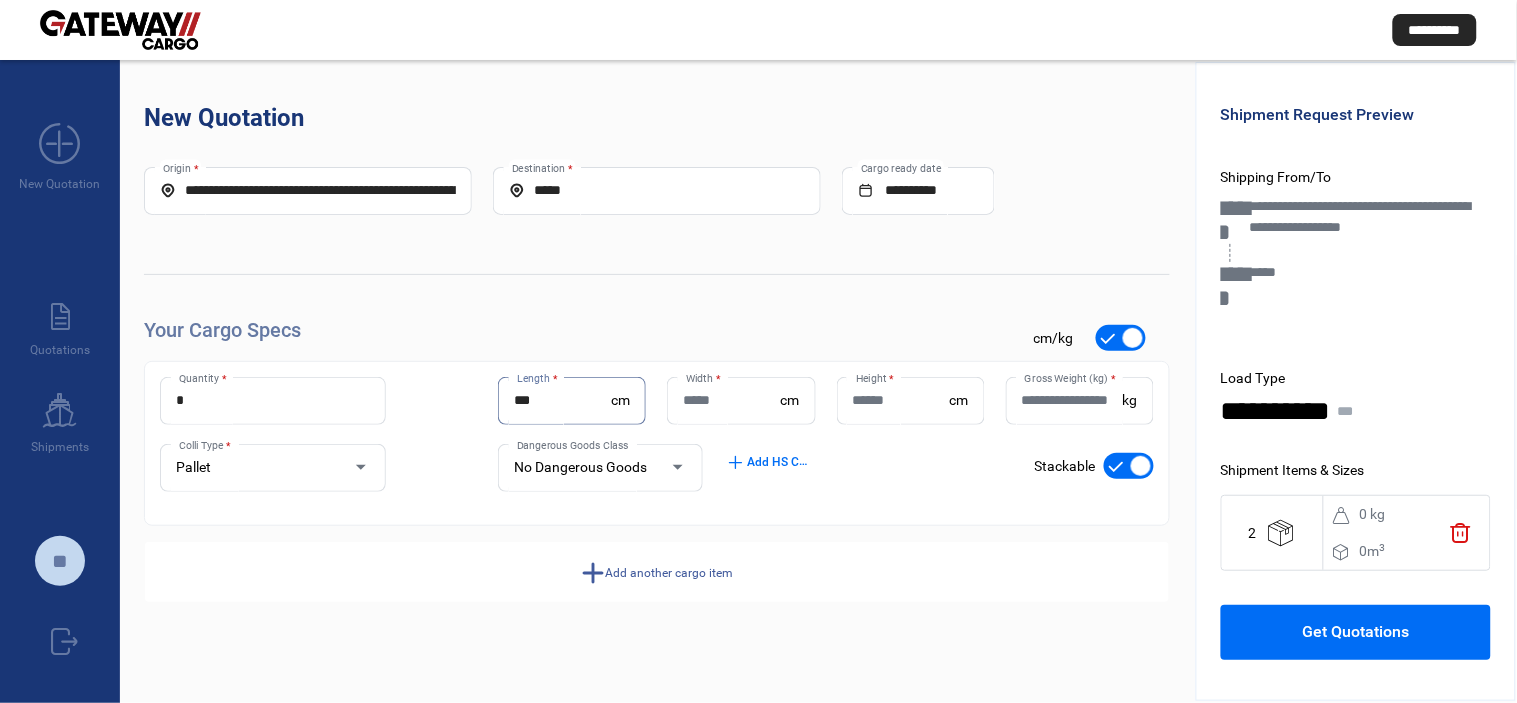 type on "***" 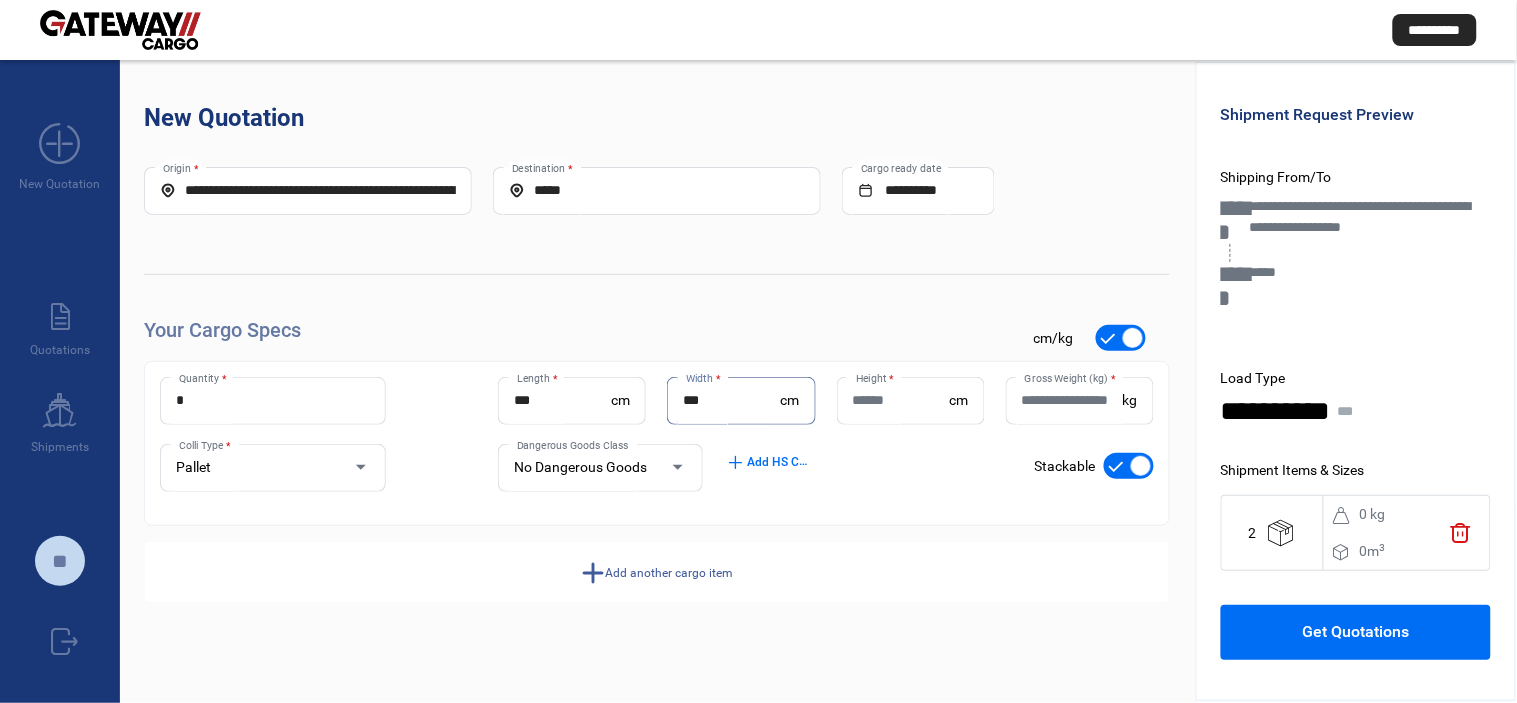 type on "***" 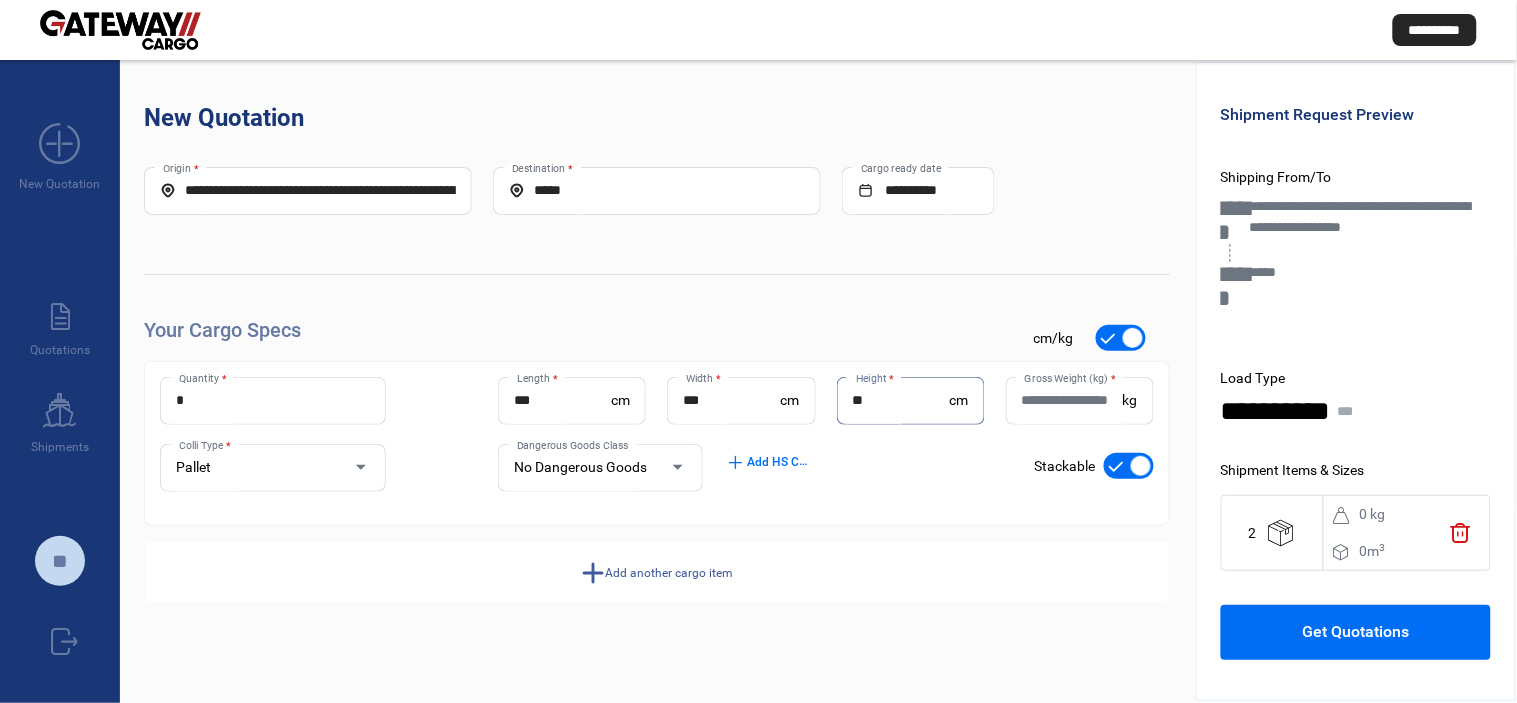 type on "**" 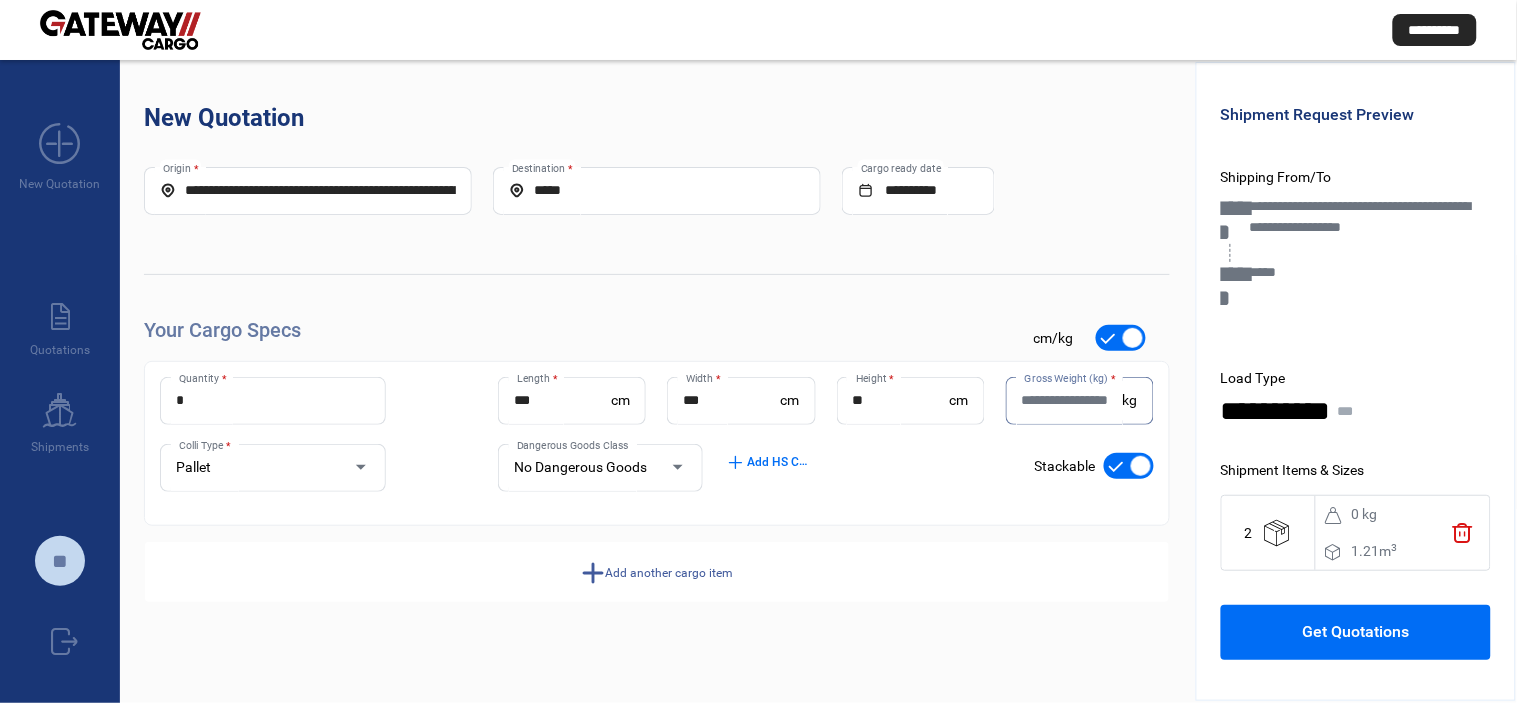 click on "add  Add another cargo item" 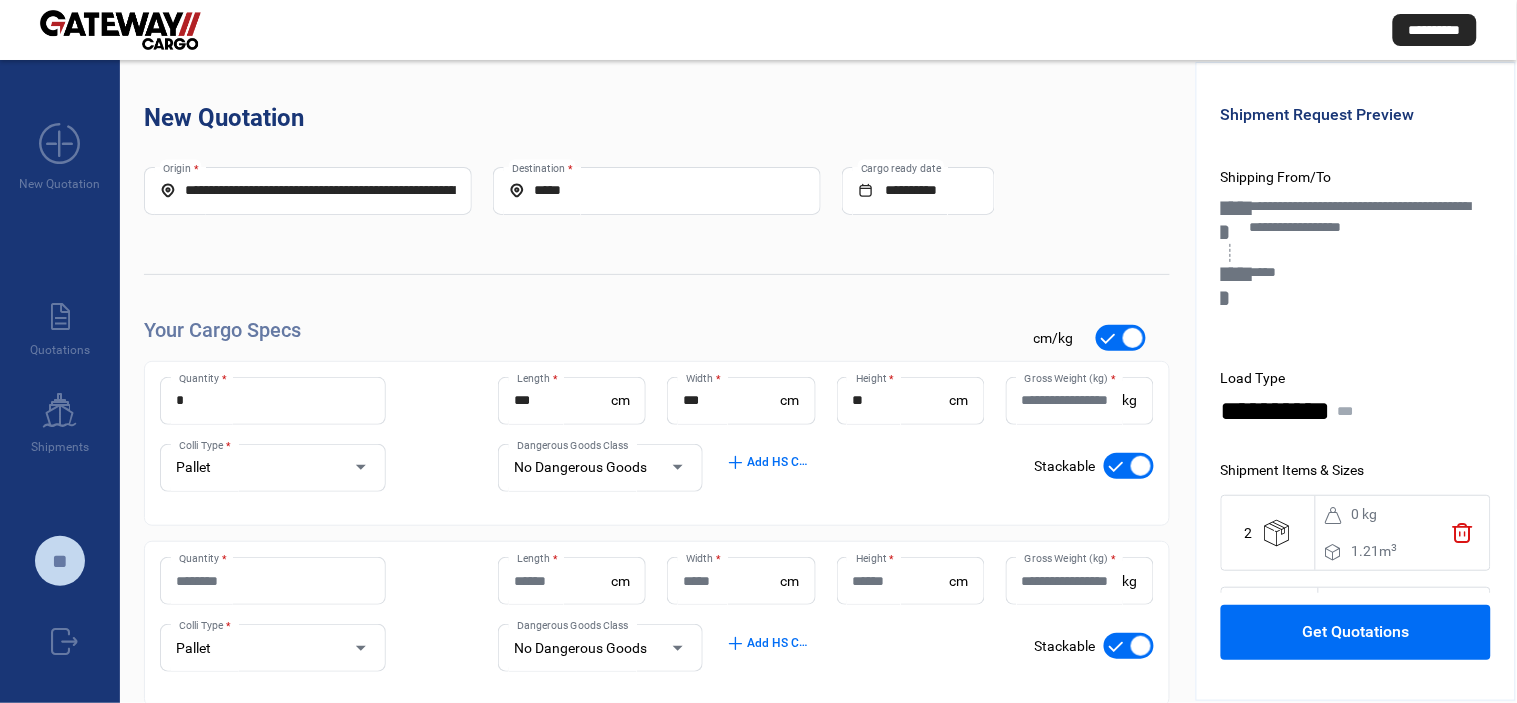 click on "Quantity * Length  * cm Width  * cm Height  * cm Gross Weight (kg)  * kg Pallet Colli Type * No Dangerous Goods Dangerous Goods Class add  Add HS Codes check_mark    Stackable" 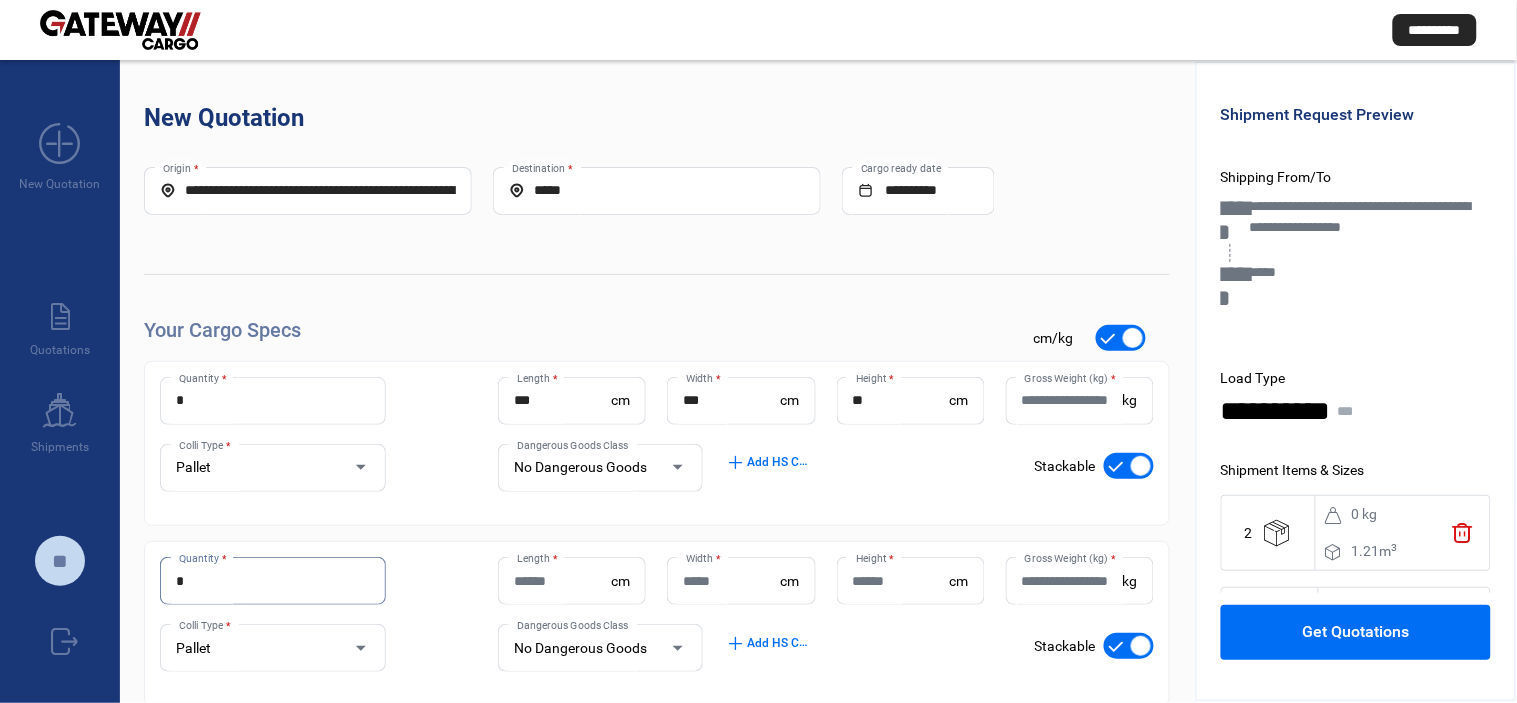 type on "*" 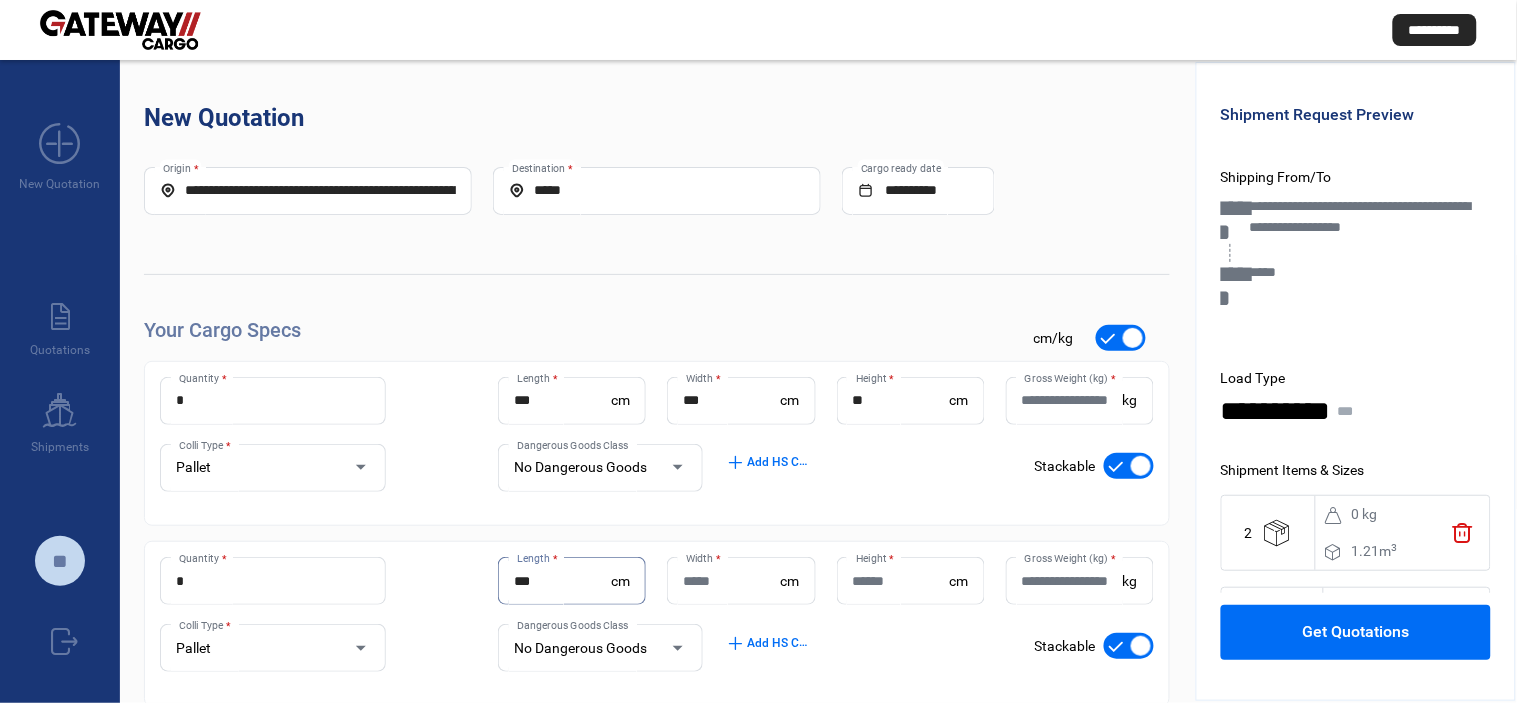 type on "***" 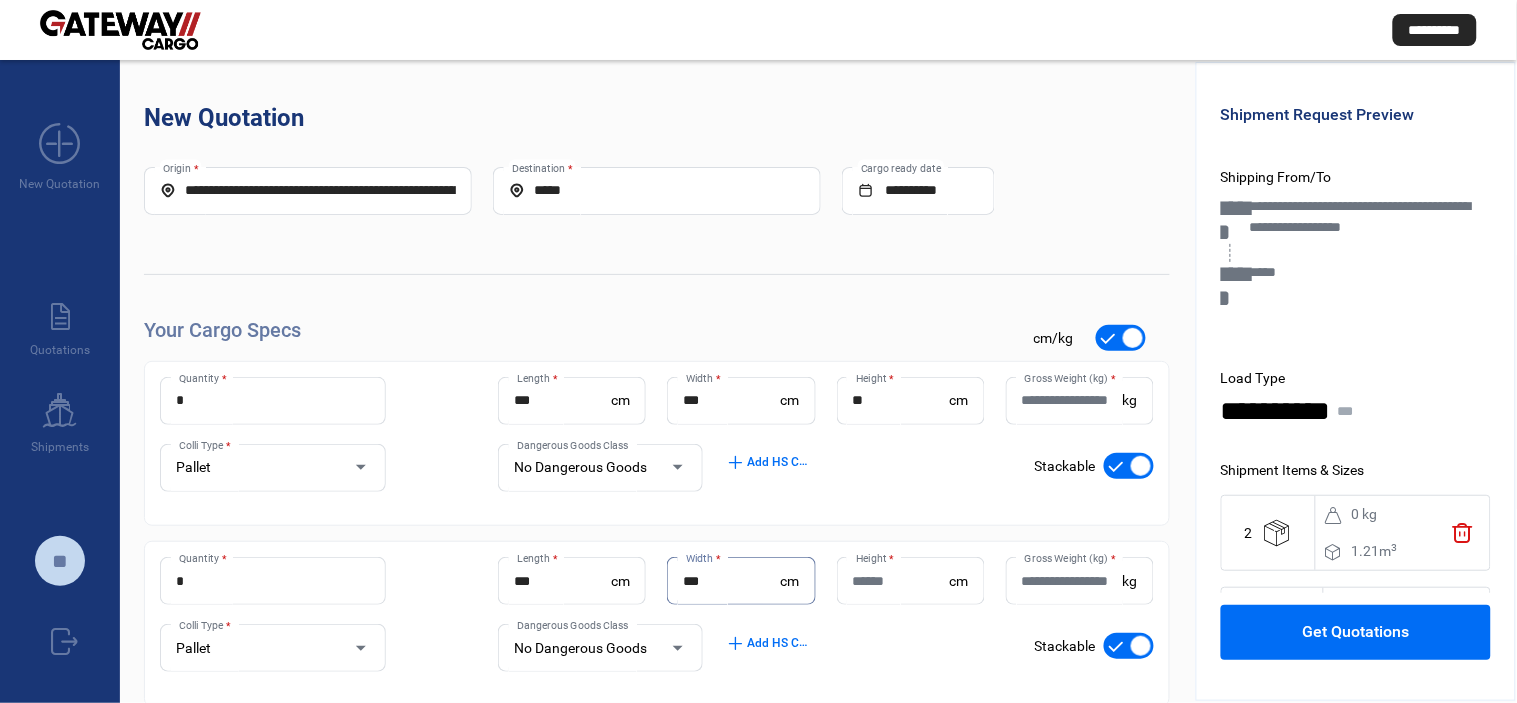 type on "***" 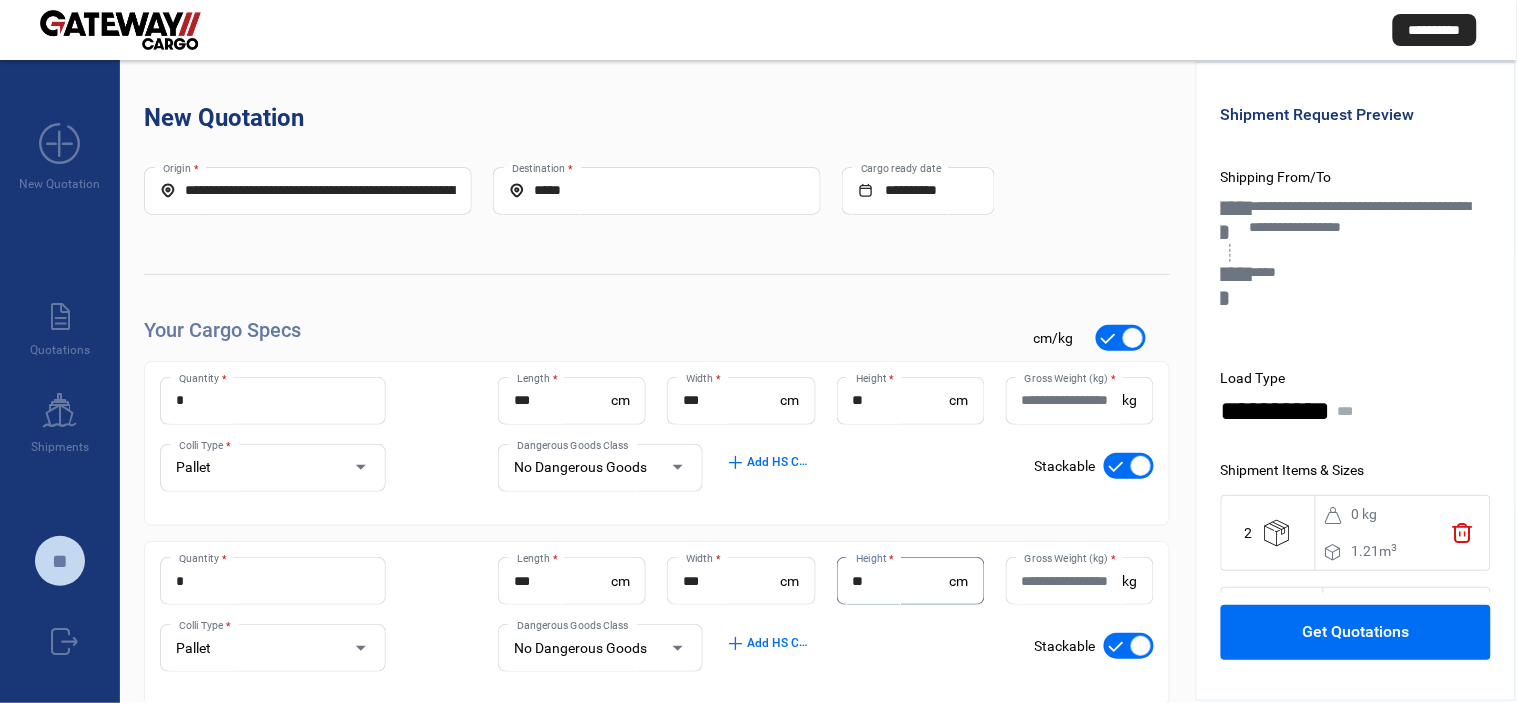 type on "**" 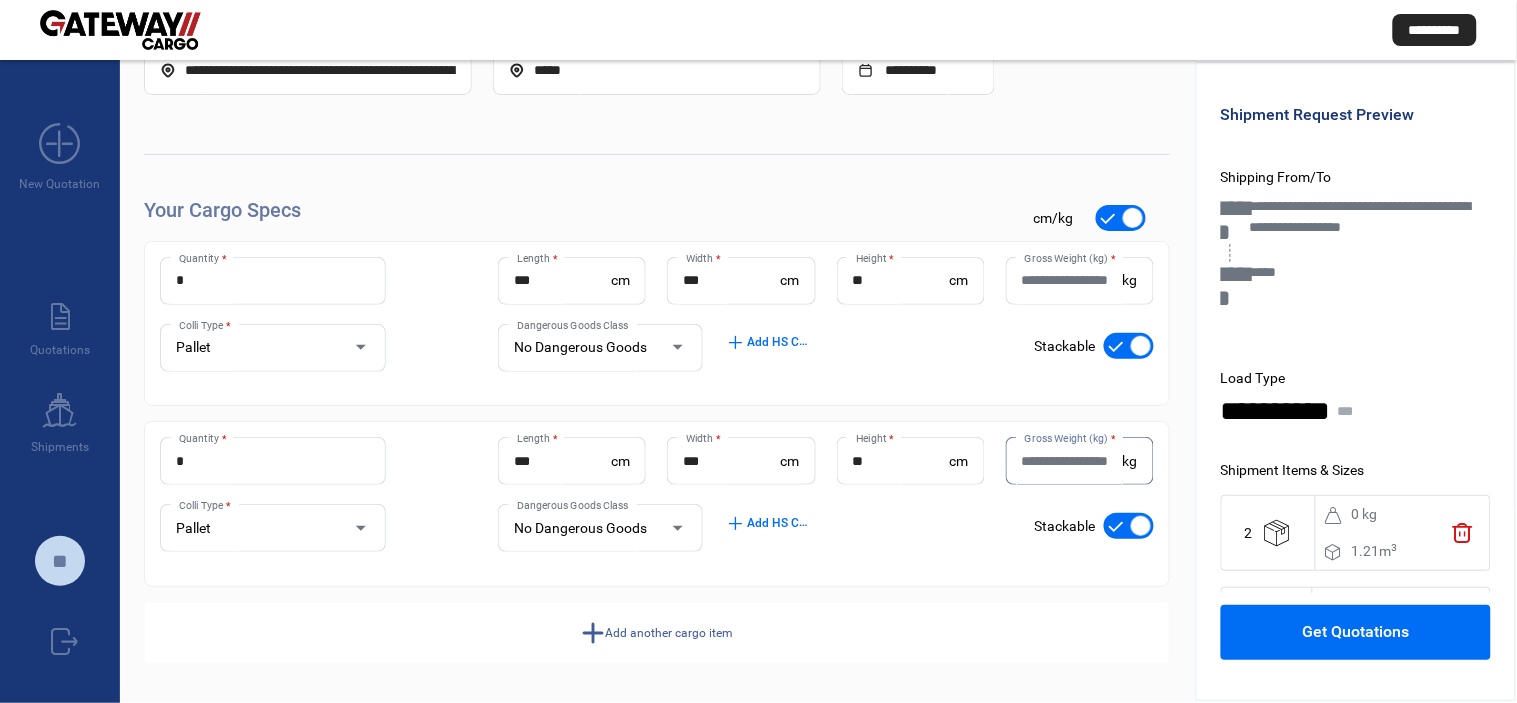 scroll, scrollTop: 121, scrollLeft: 0, axis: vertical 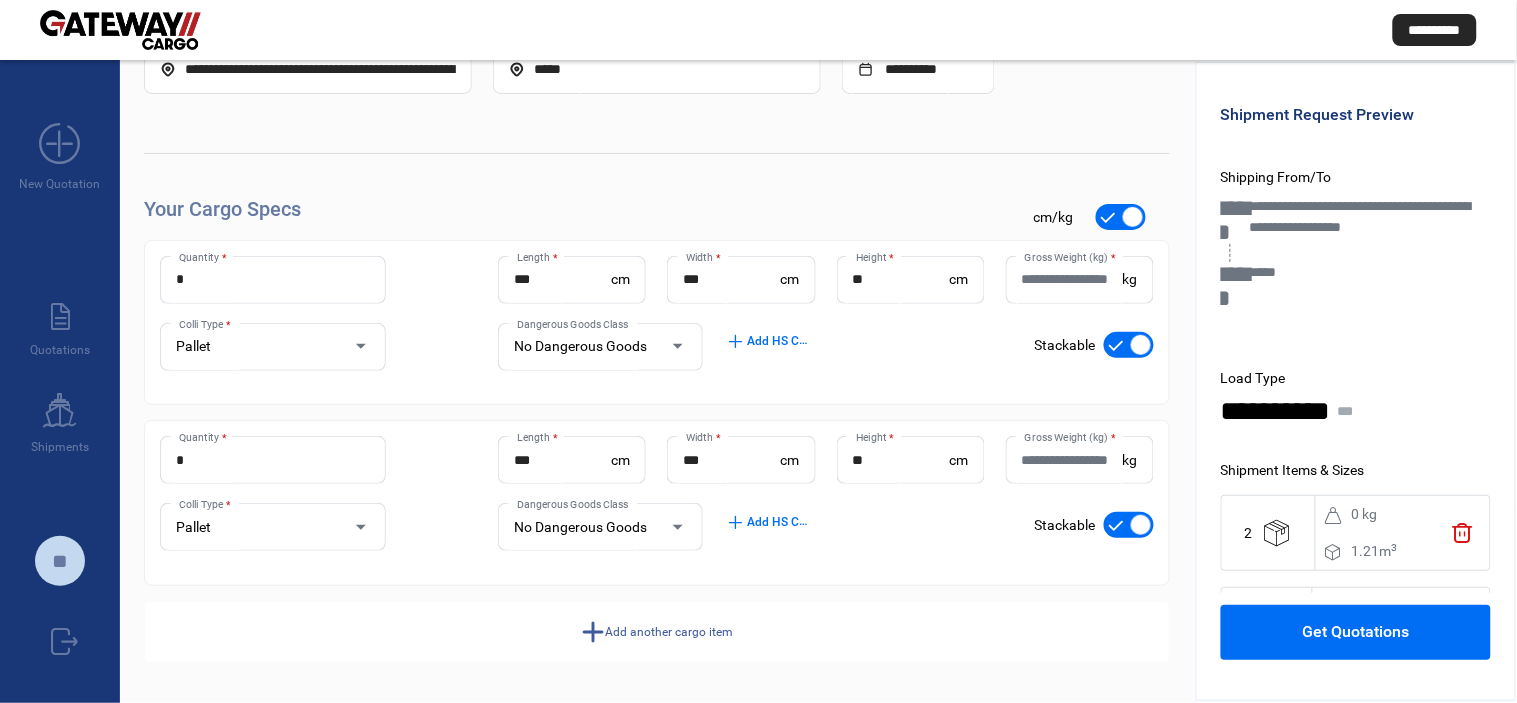 click on "add  Add another cargo item" 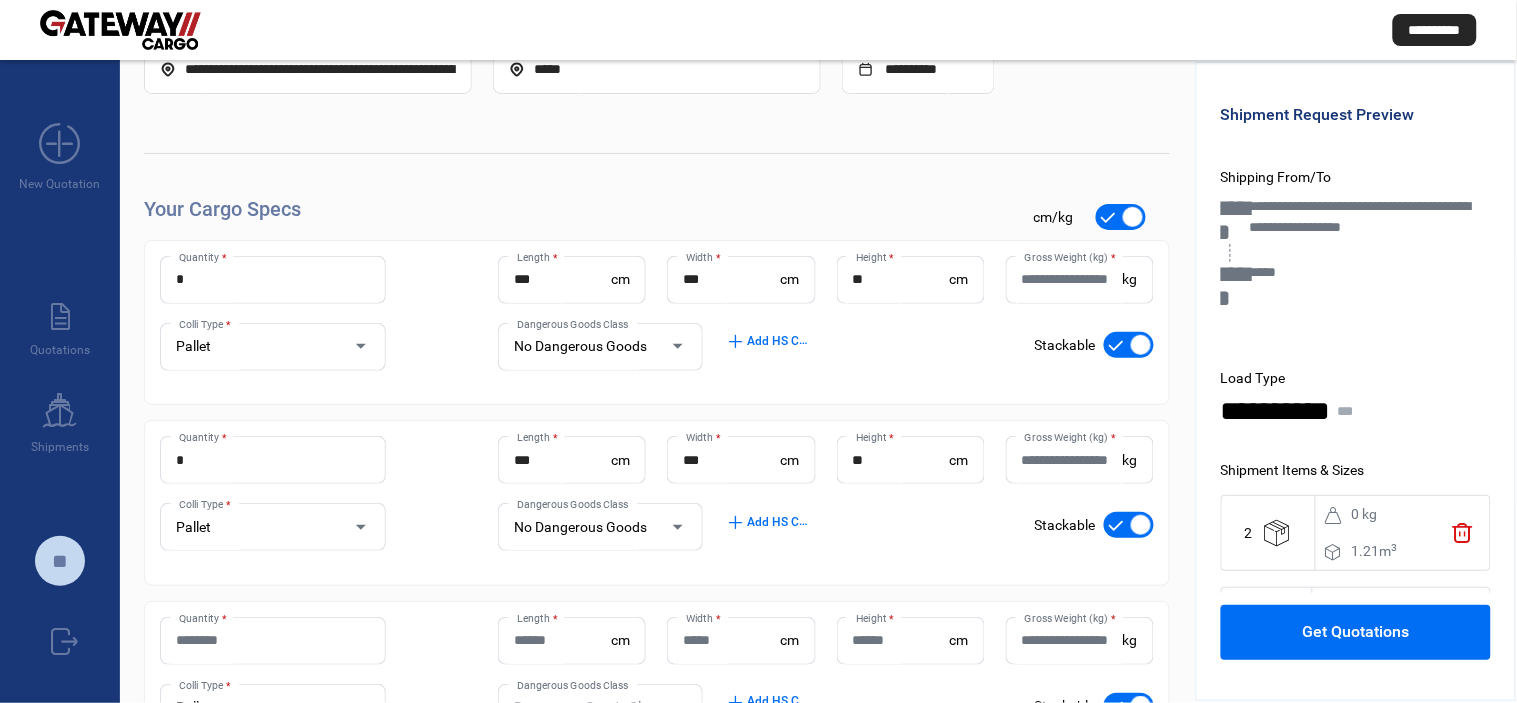 click on "Quantity *" 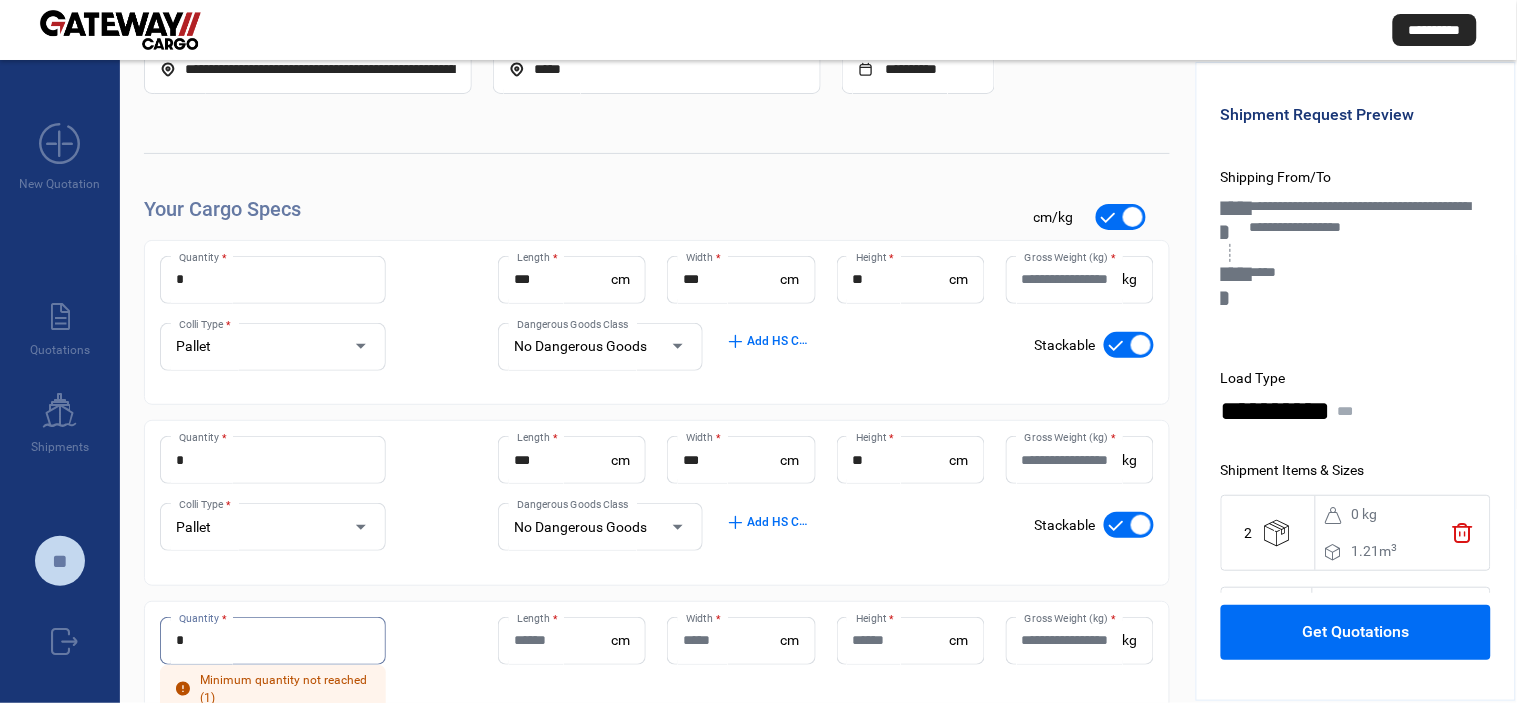type on "*" 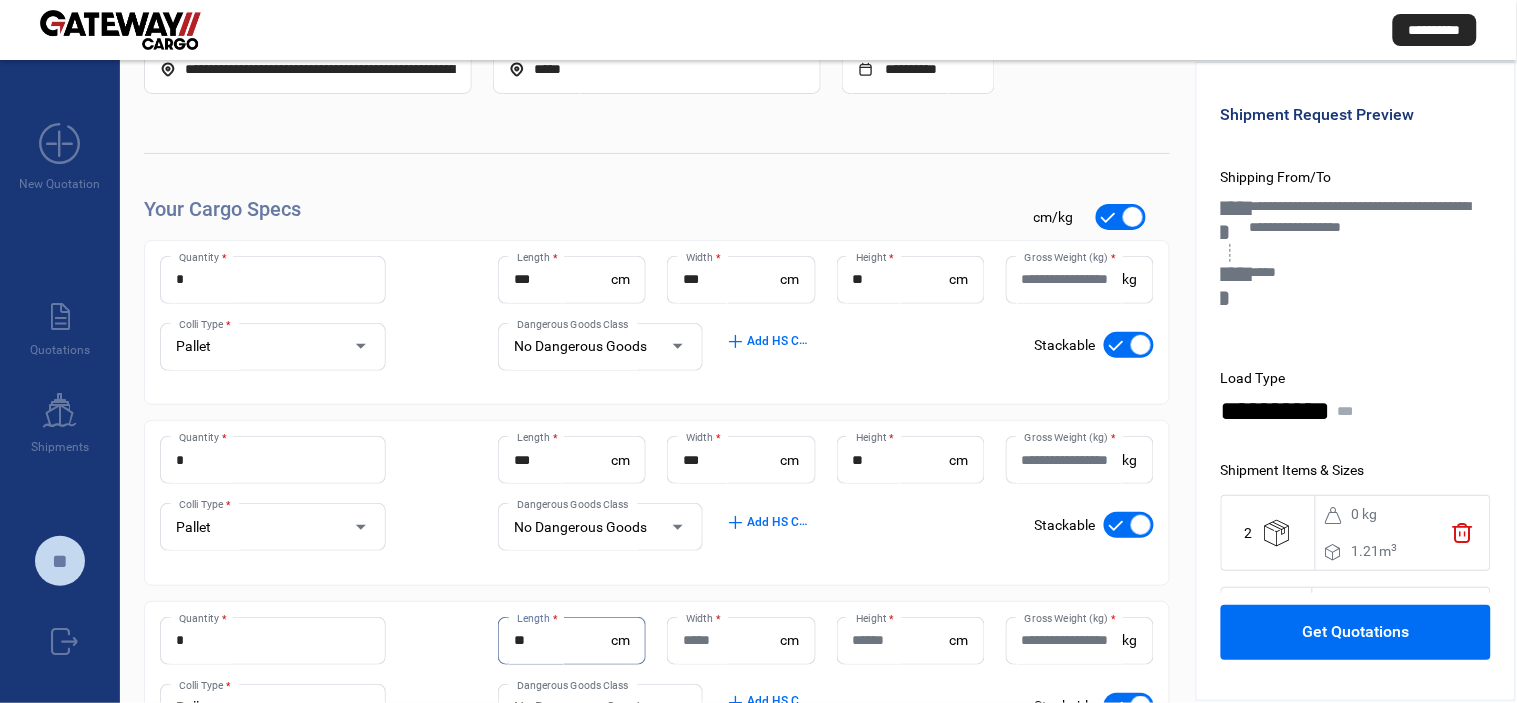 type on "**" 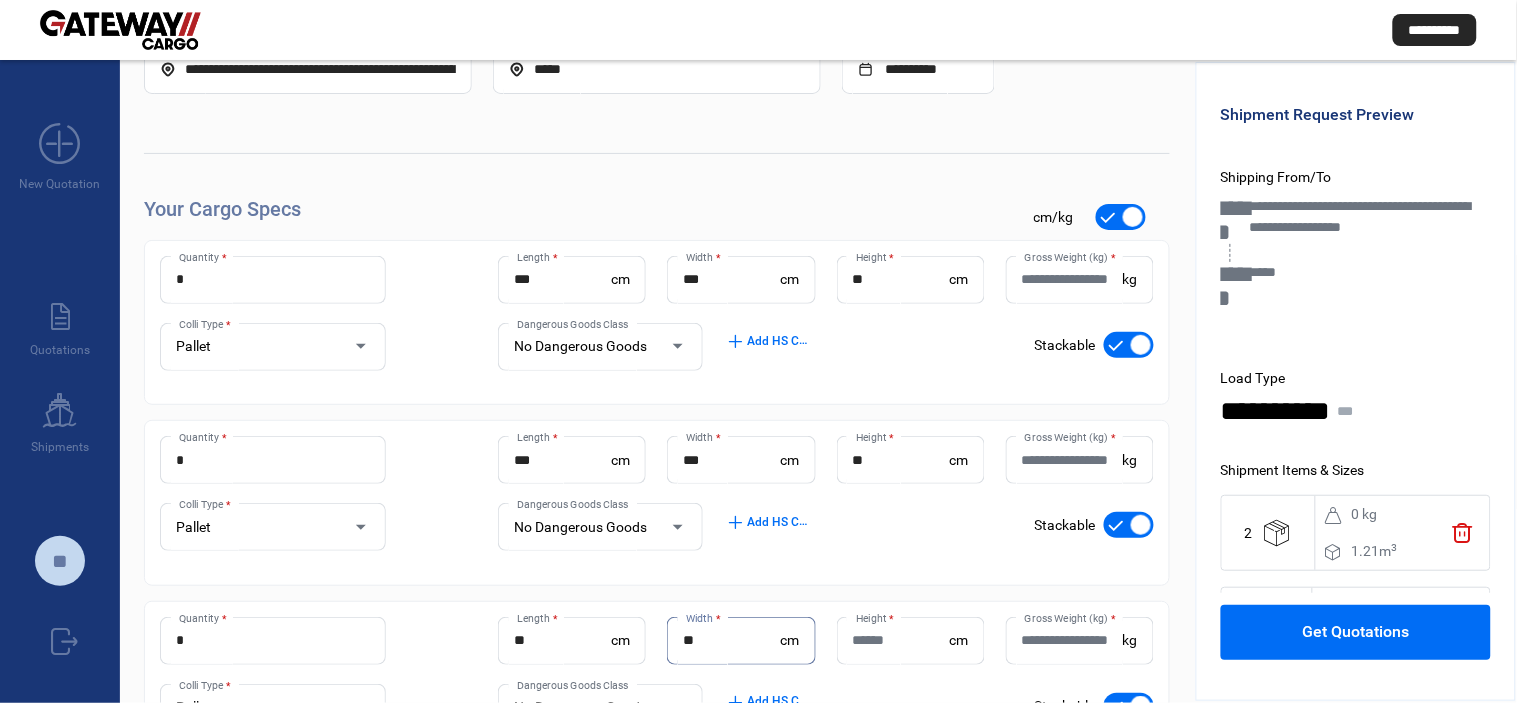 type on "**" 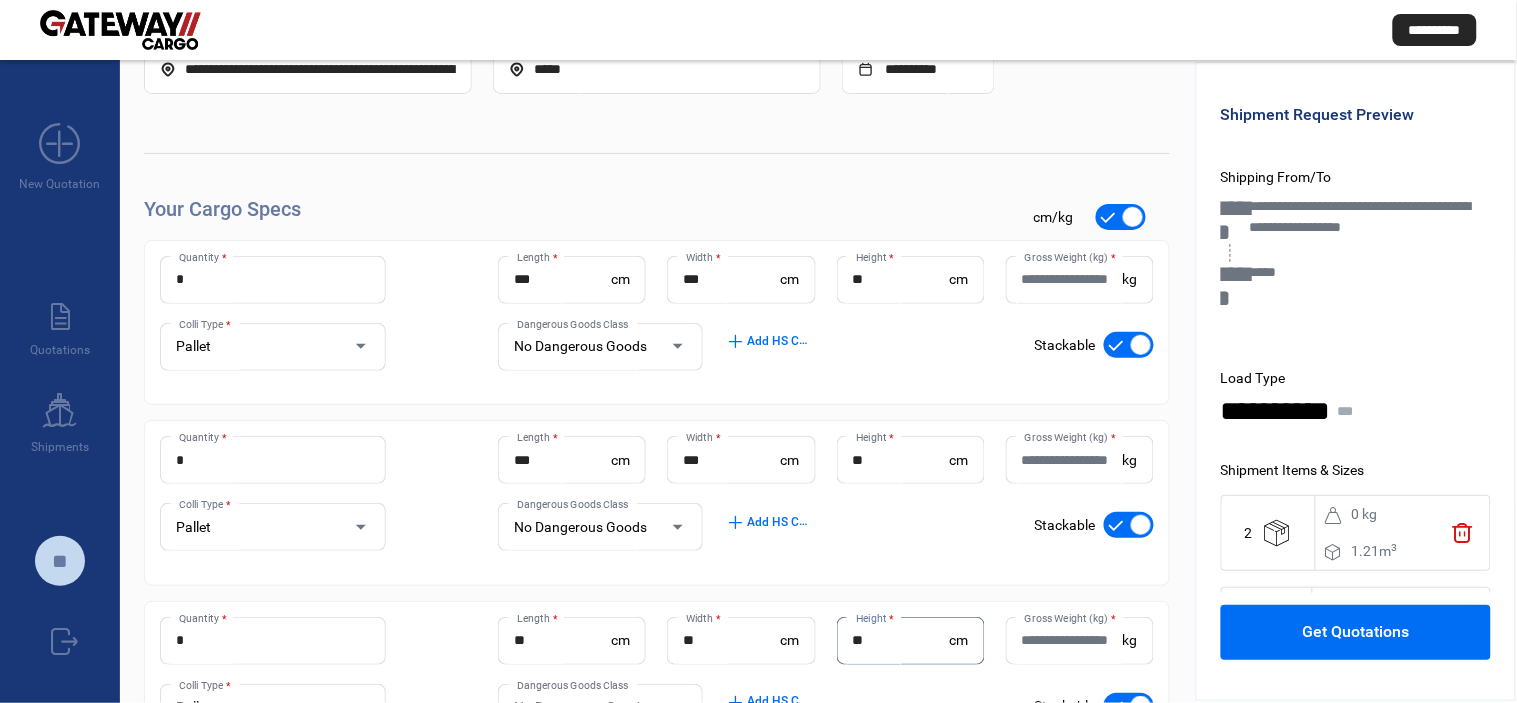 type on "**" 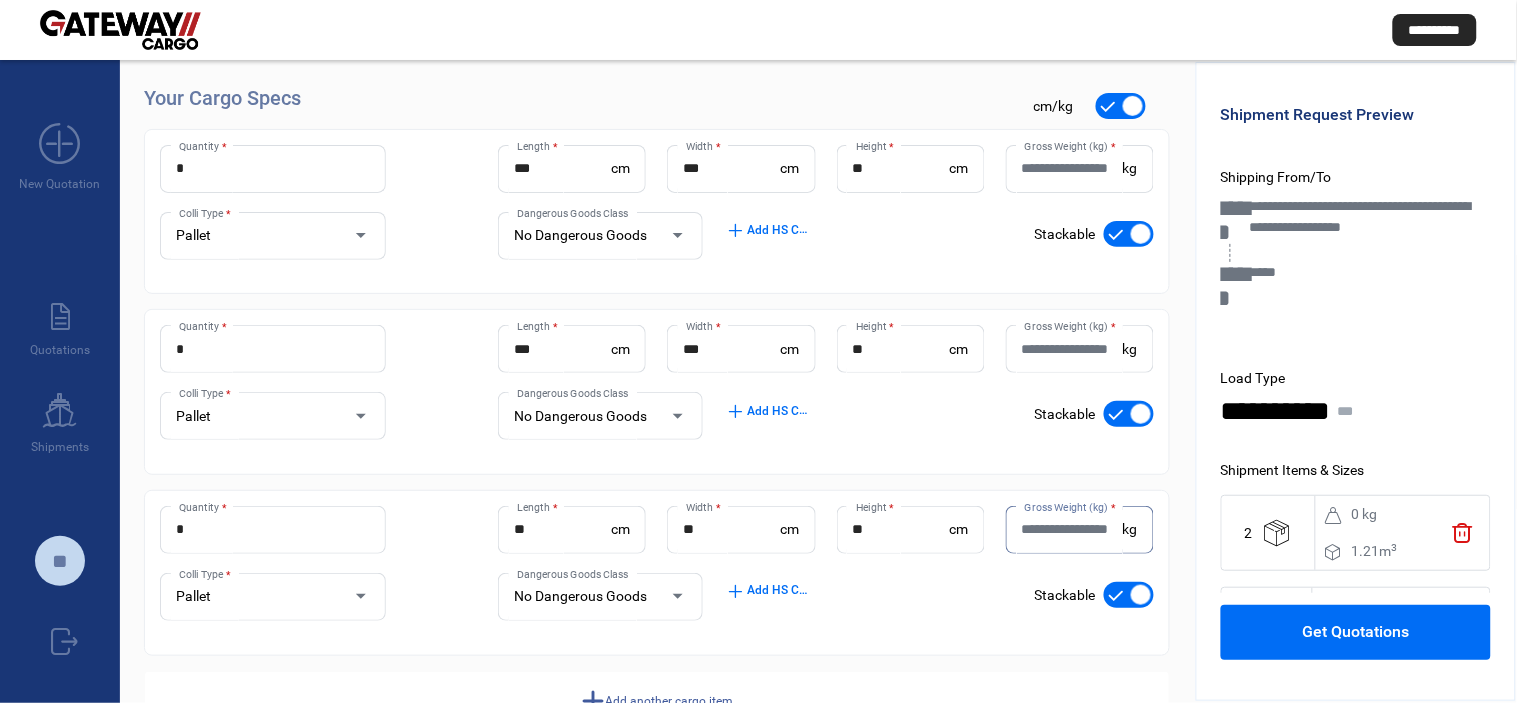 scroll, scrollTop: 302, scrollLeft: 0, axis: vertical 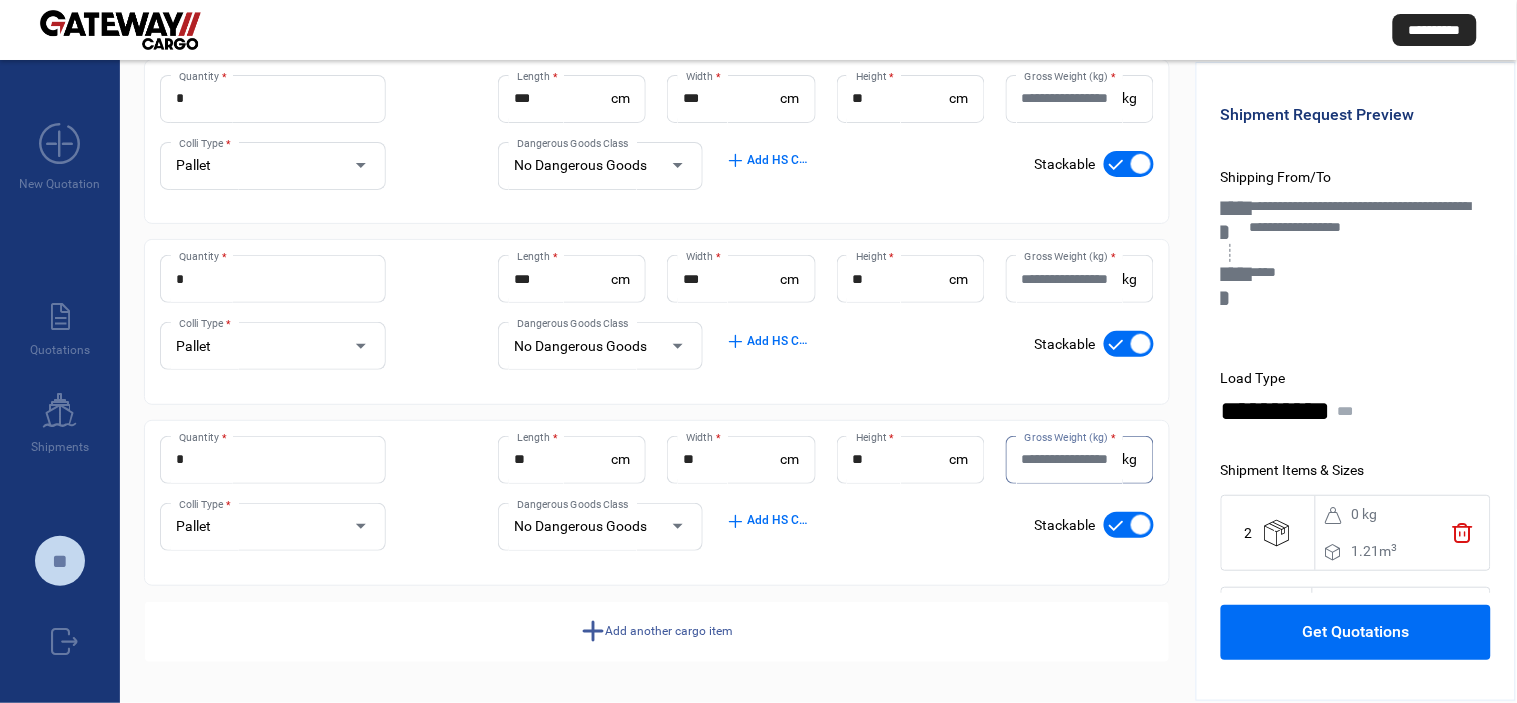 click on "Add another cargo item" 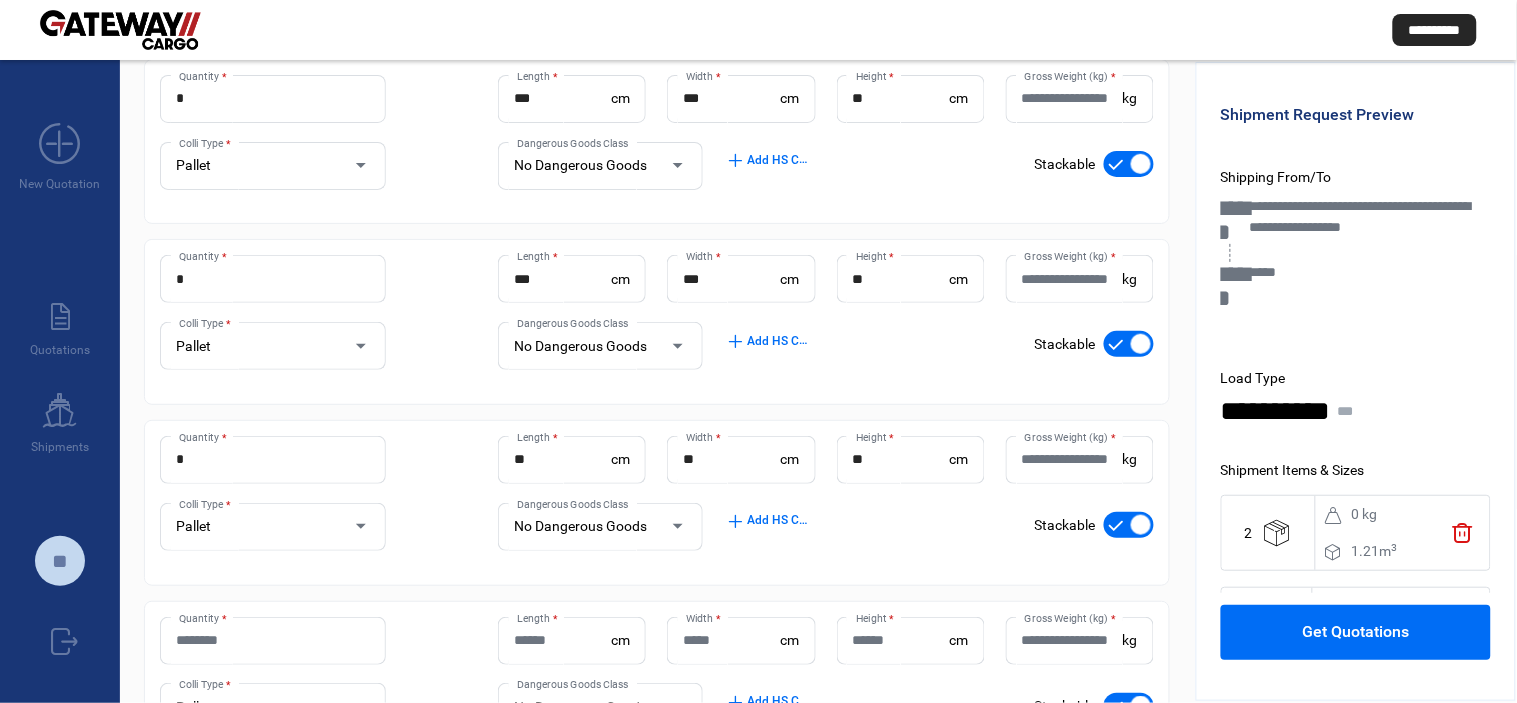 click on "Quantity *" 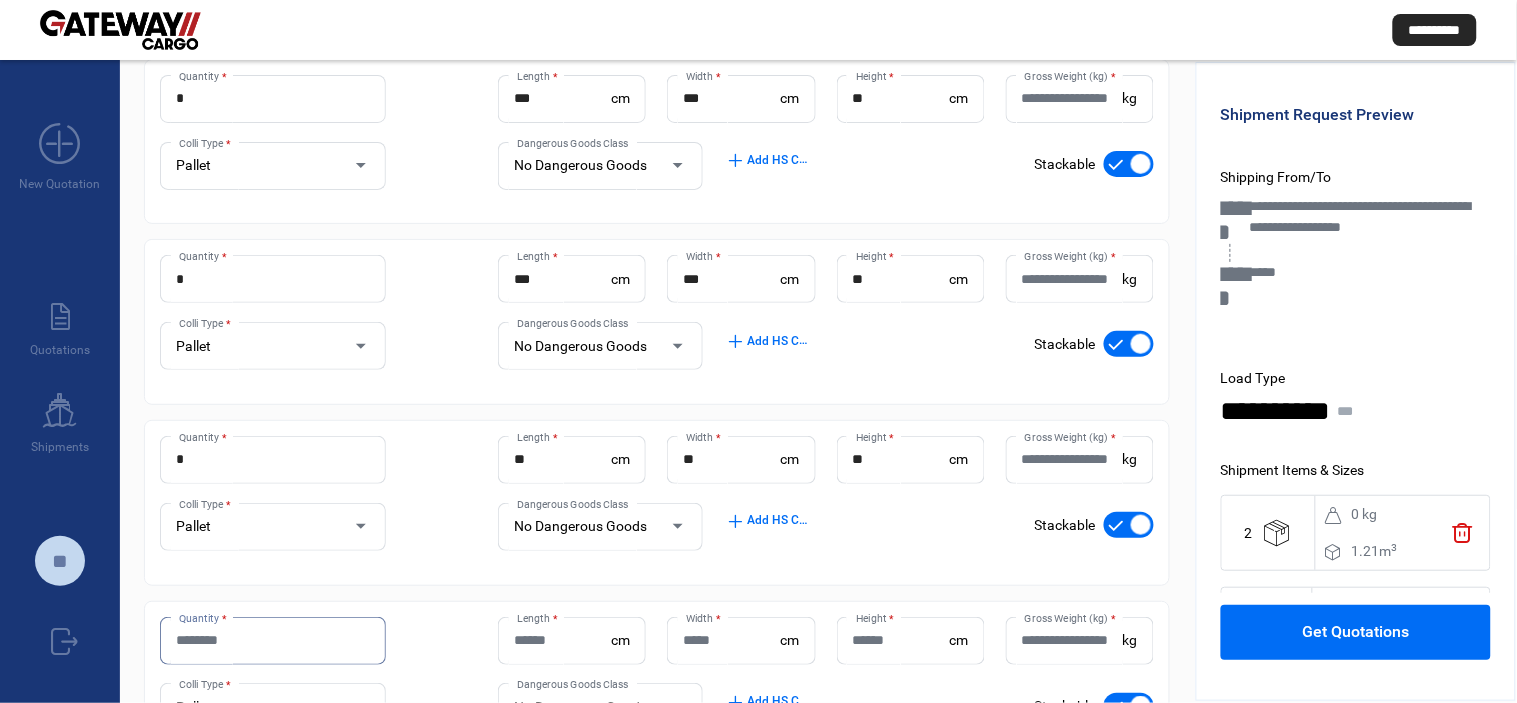 click on "Quantity *" at bounding box center [273, 640] 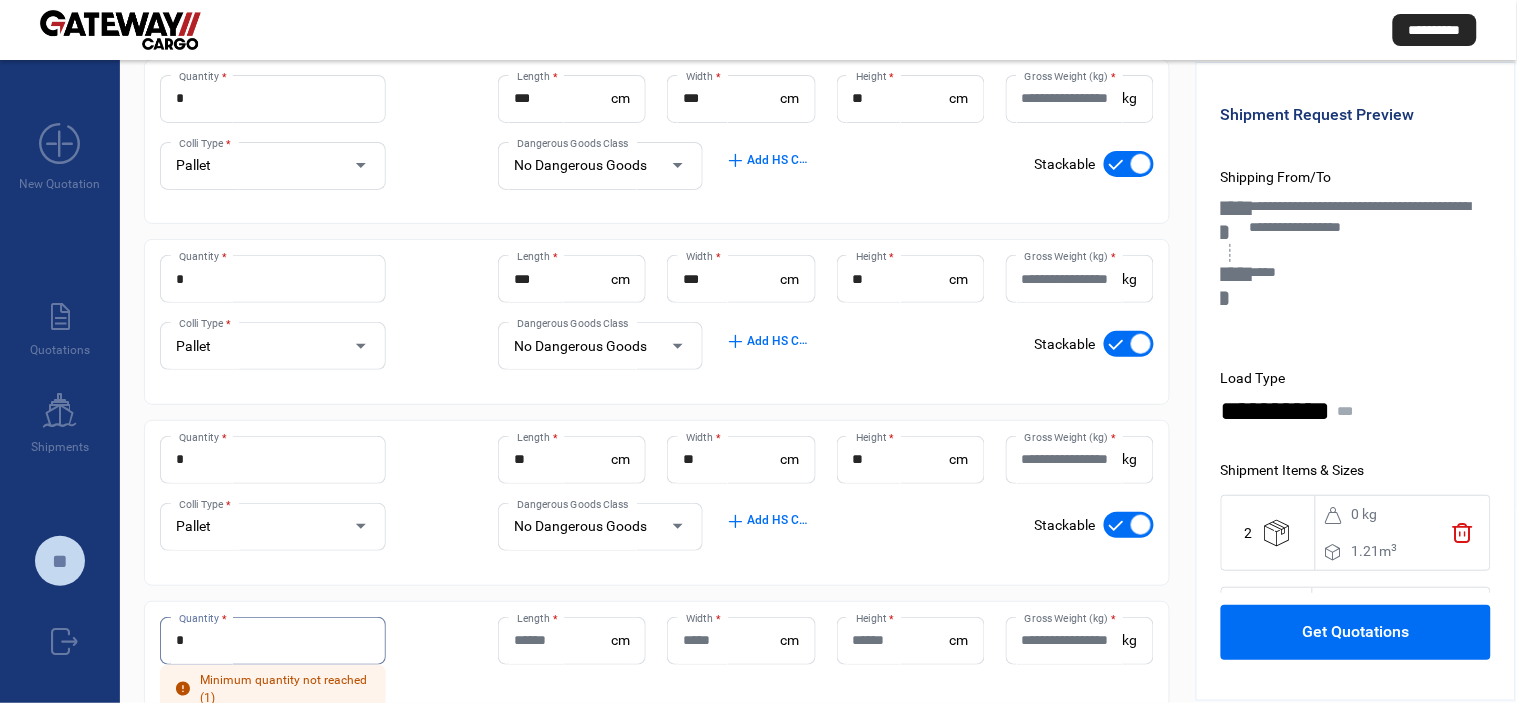 type on "*" 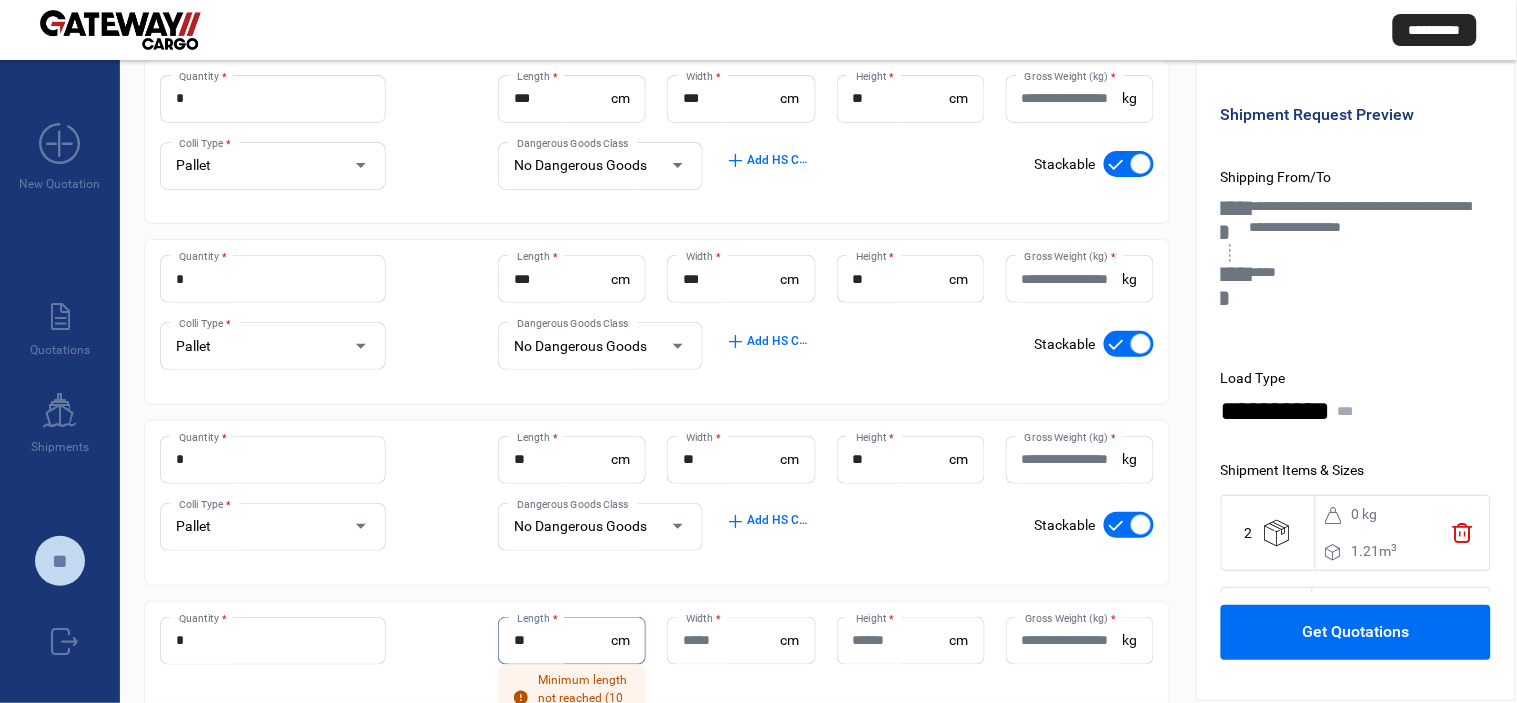 type on "**" 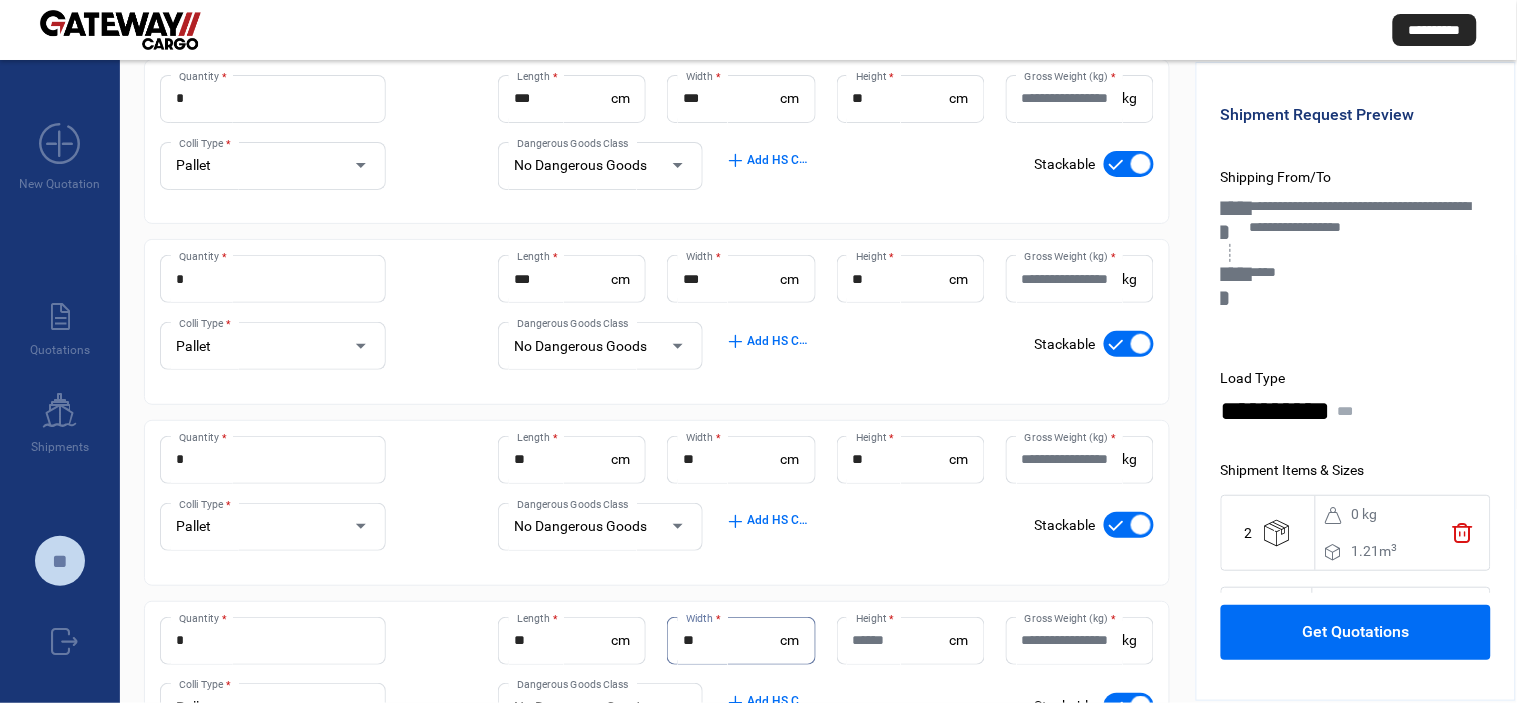 type on "**" 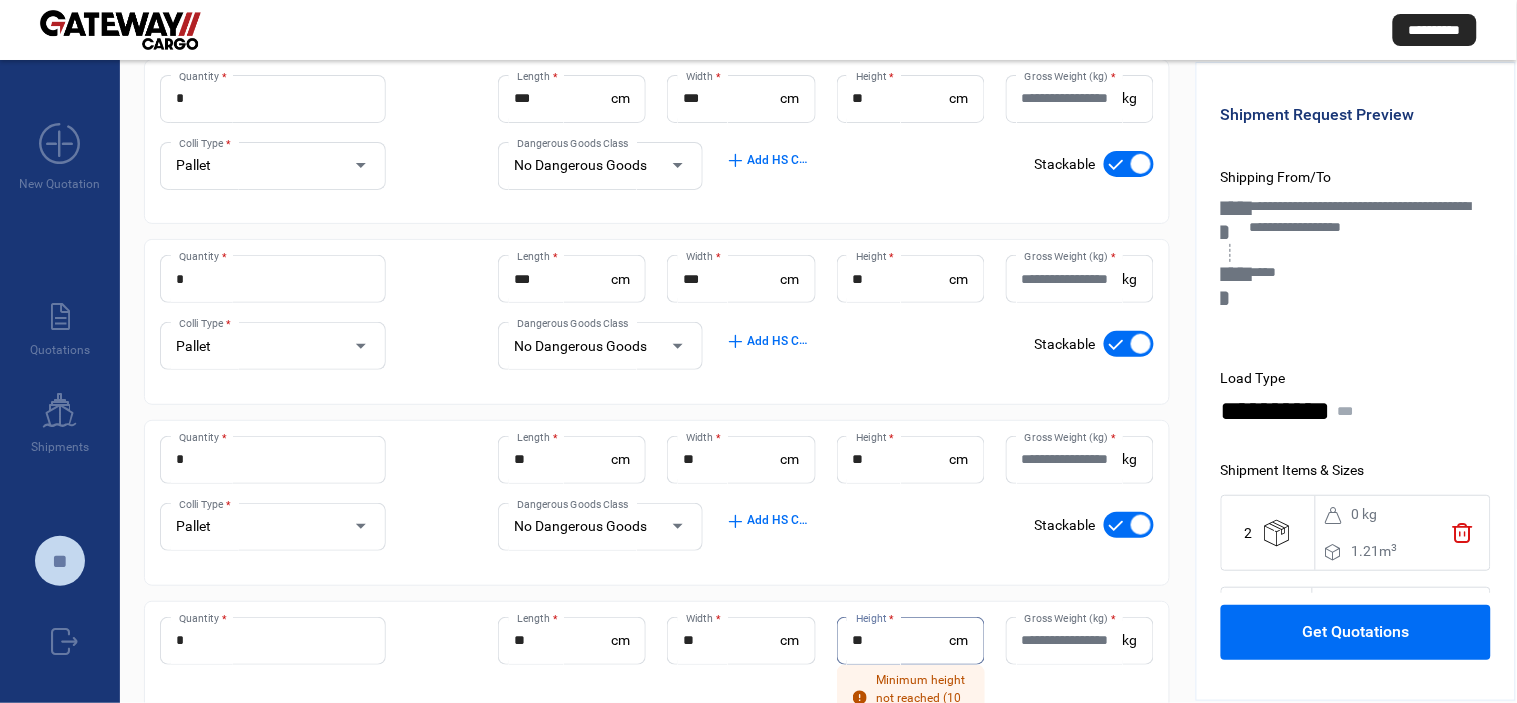 type on "*" 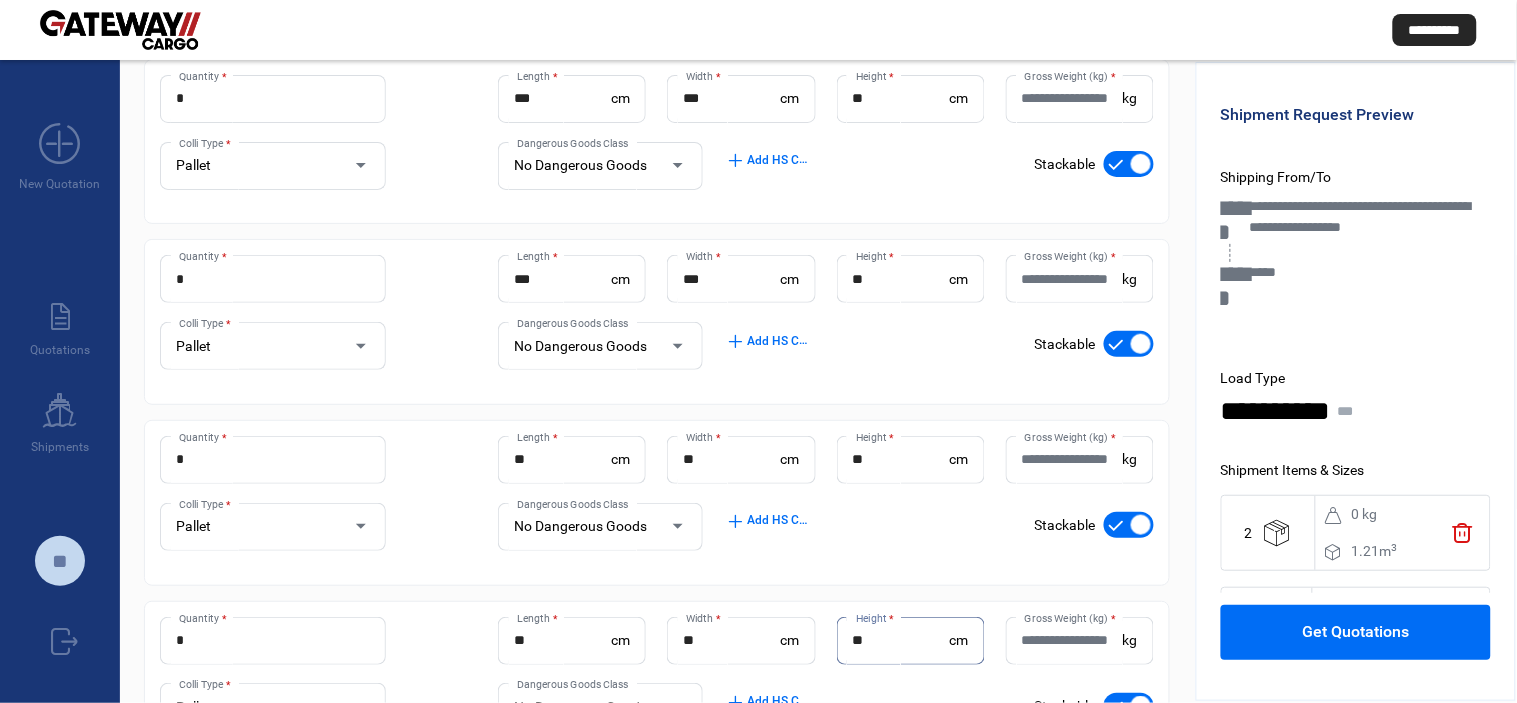 type on "**" 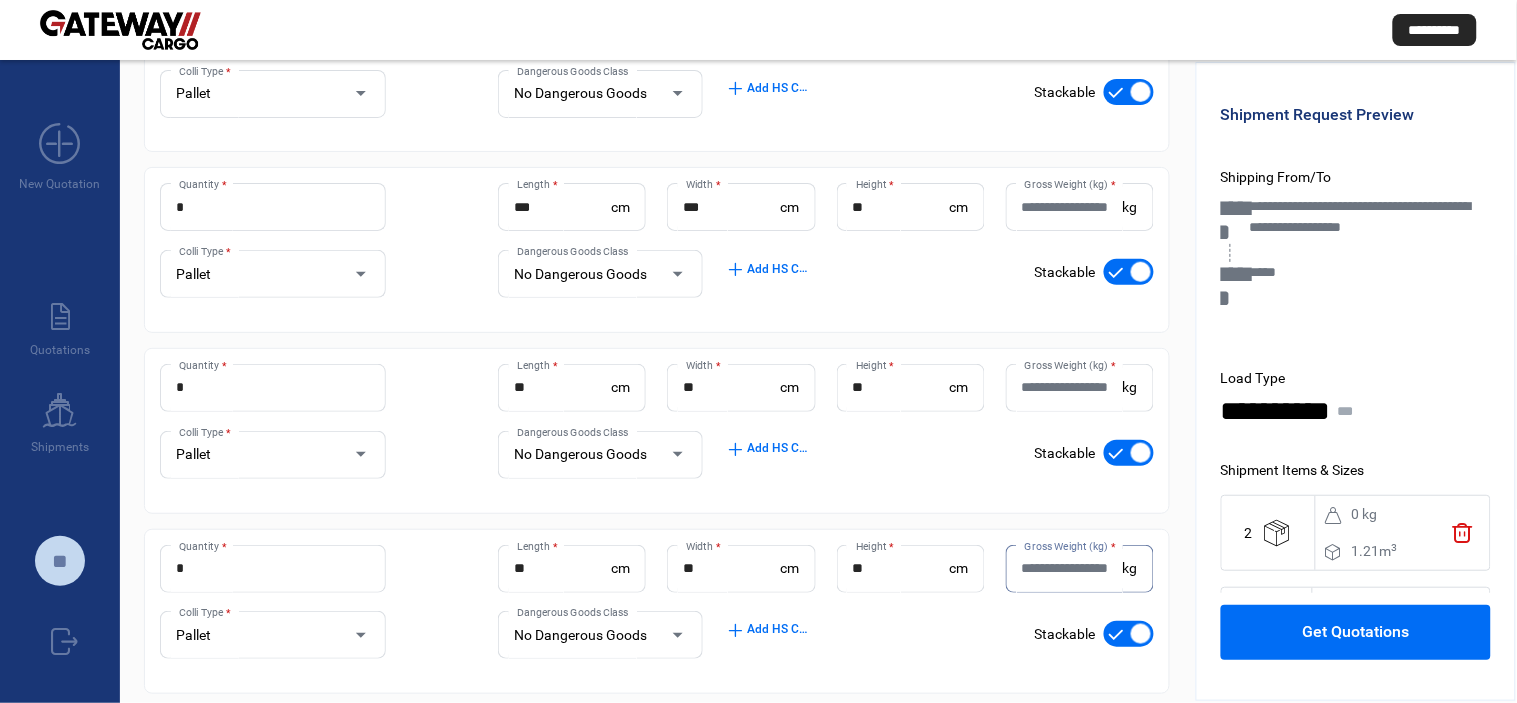 scroll, scrollTop: 482, scrollLeft: 0, axis: vertical 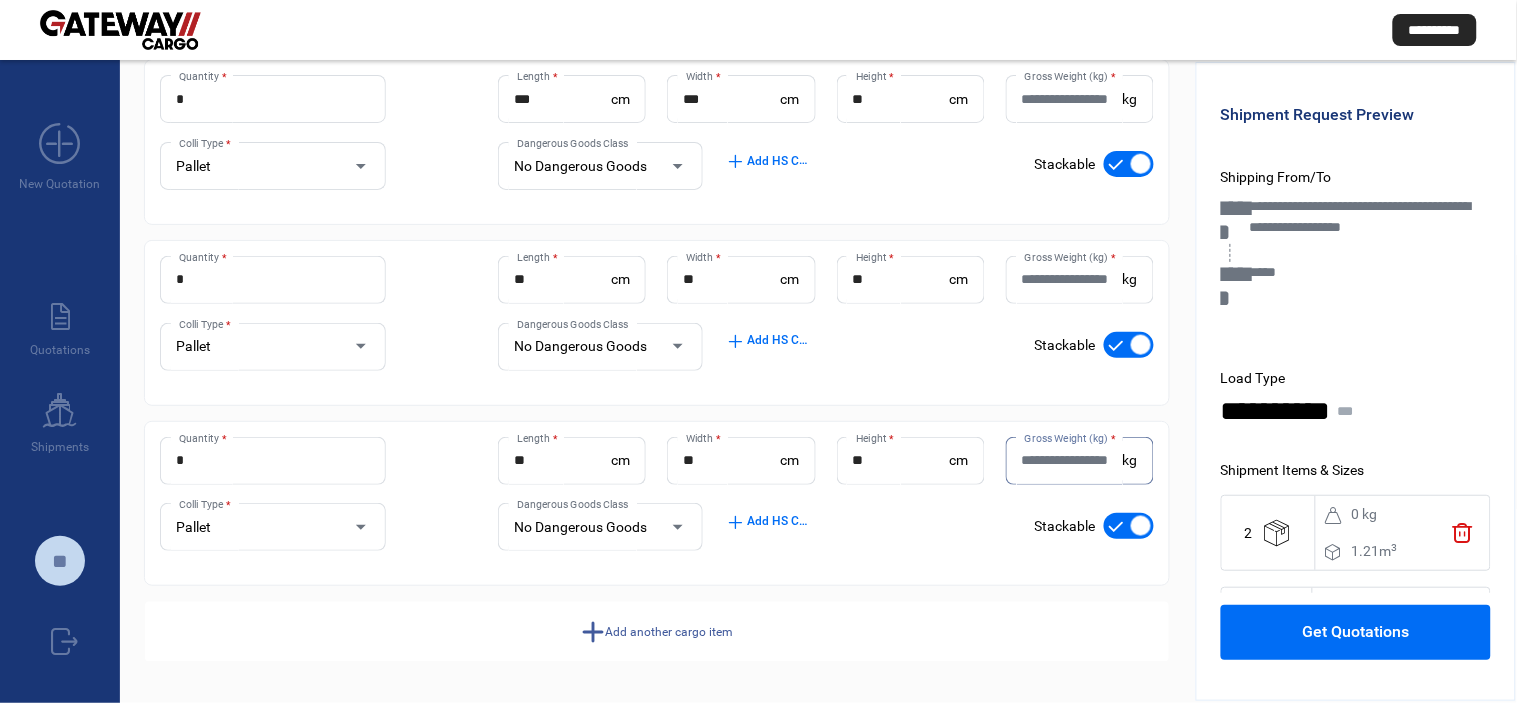 click on "add" 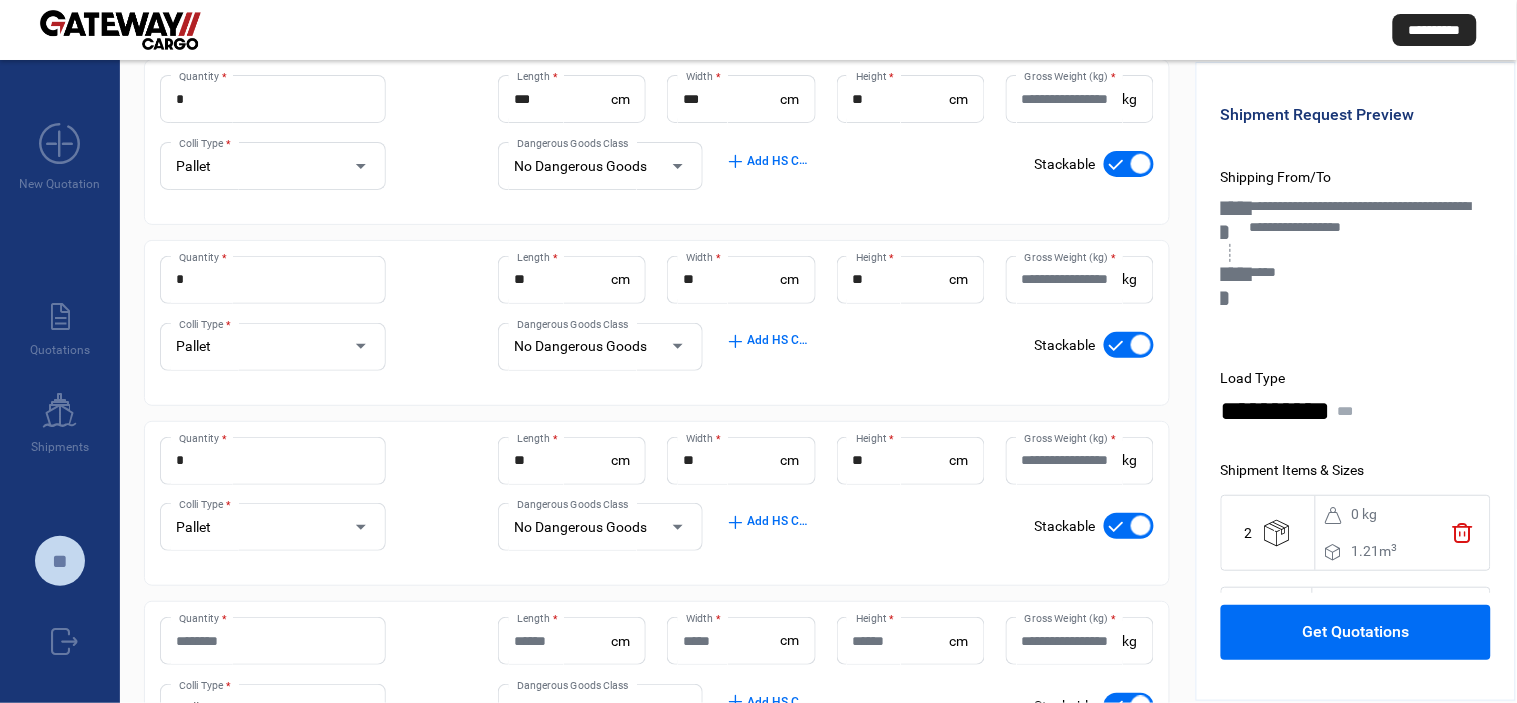 click on "Quantity *" at bounding box center (273, 641) 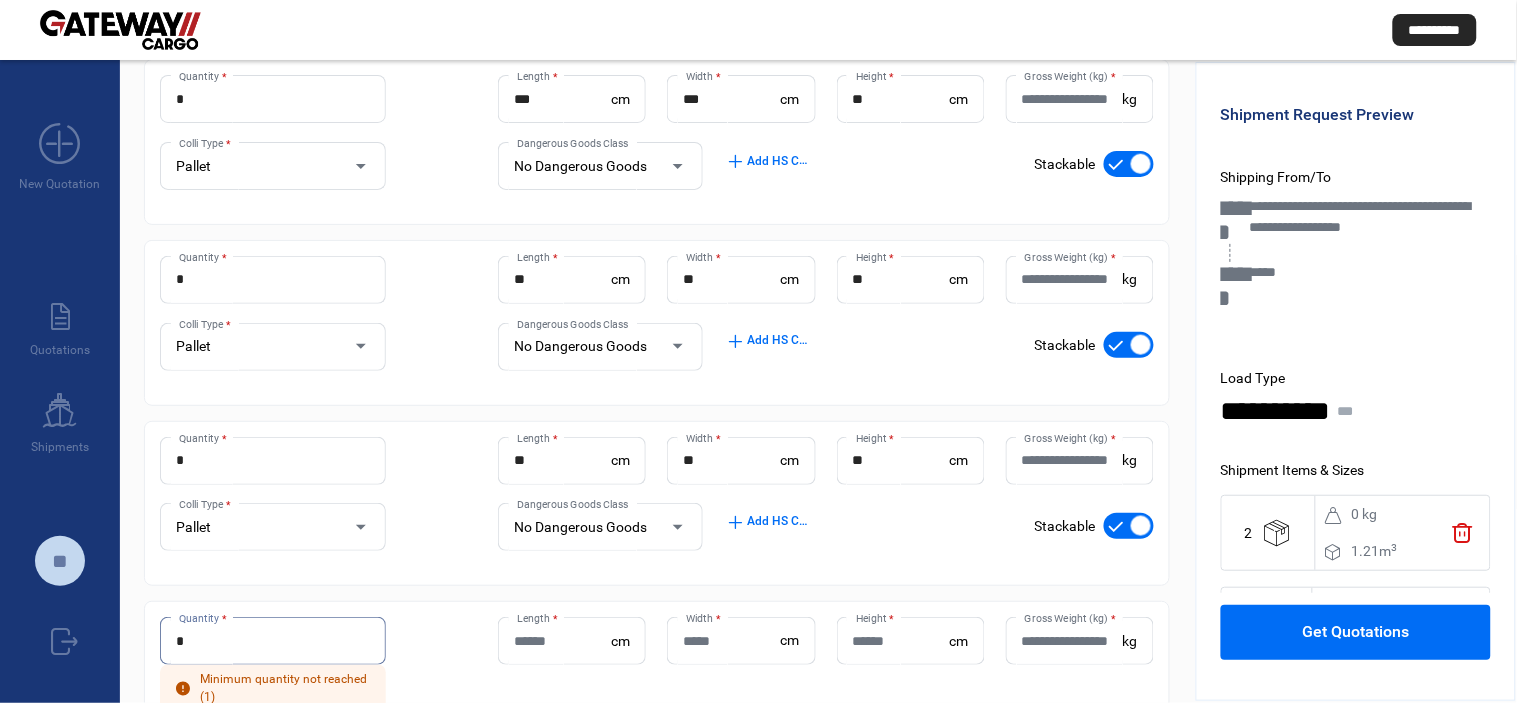 type on "*" 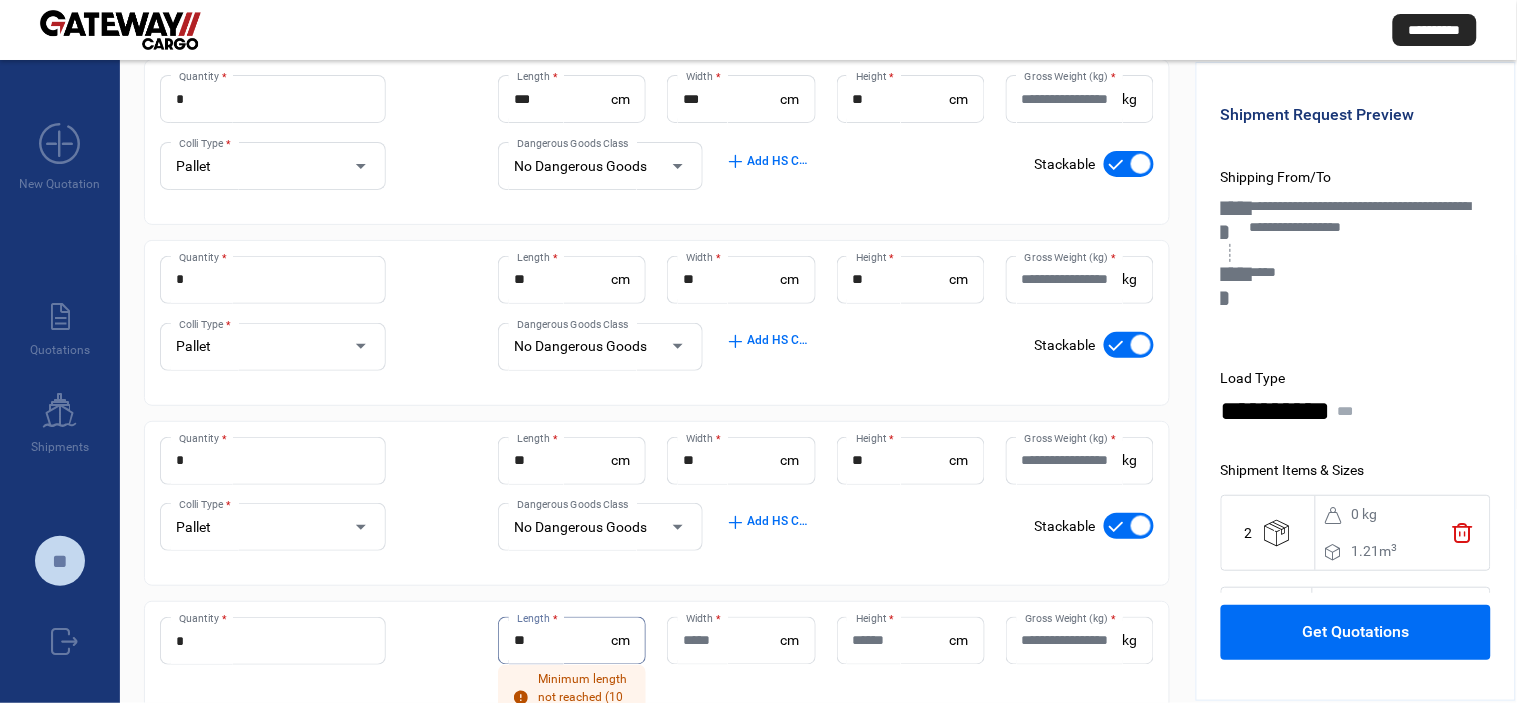 type on "**" 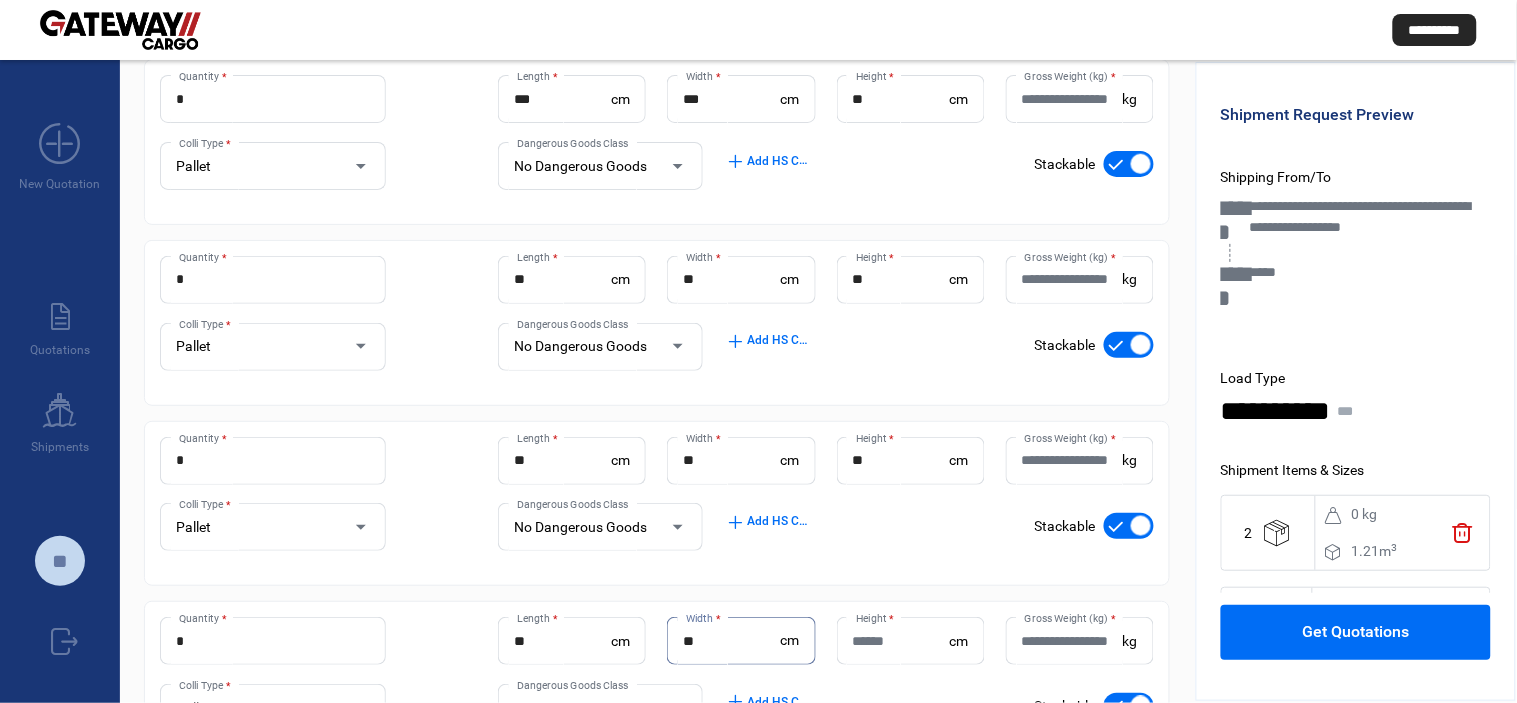 type on "**" 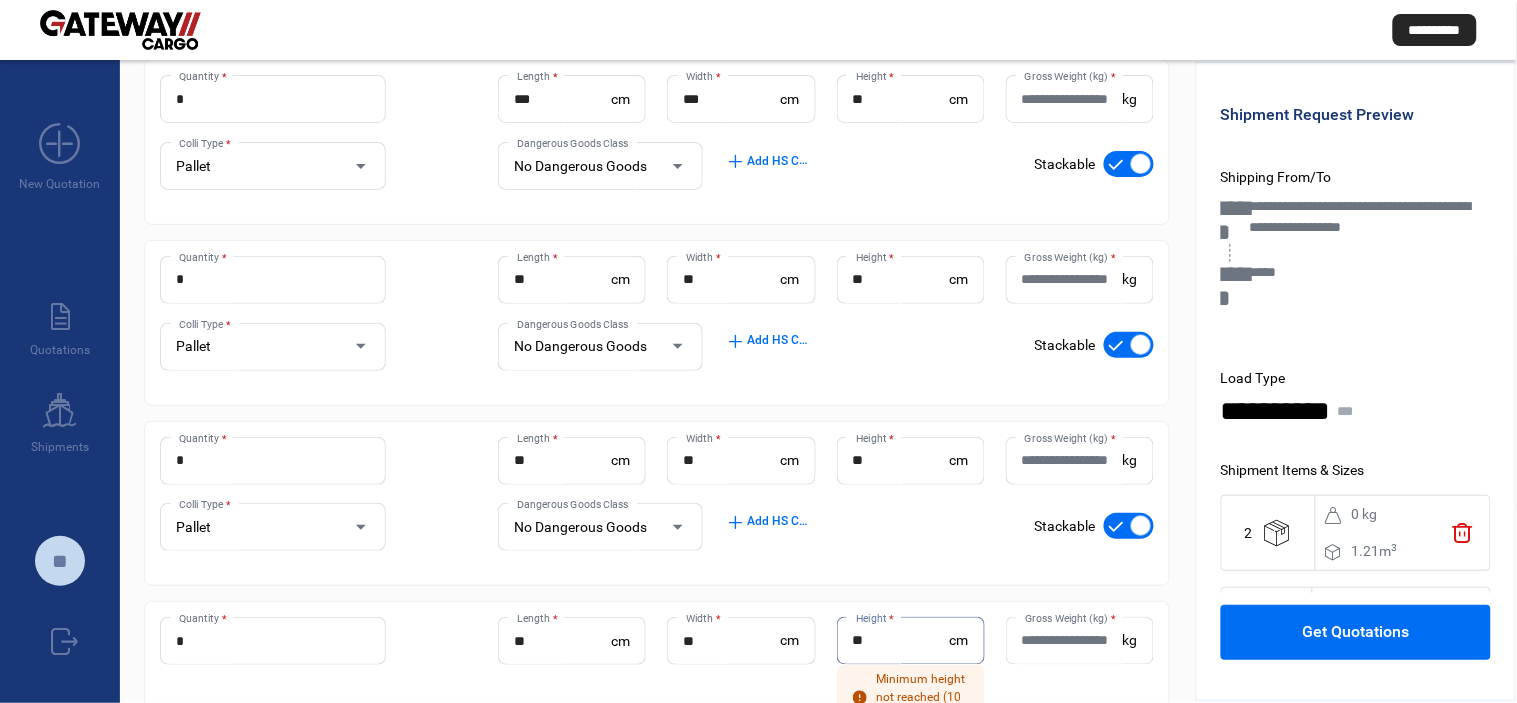 type on "**" 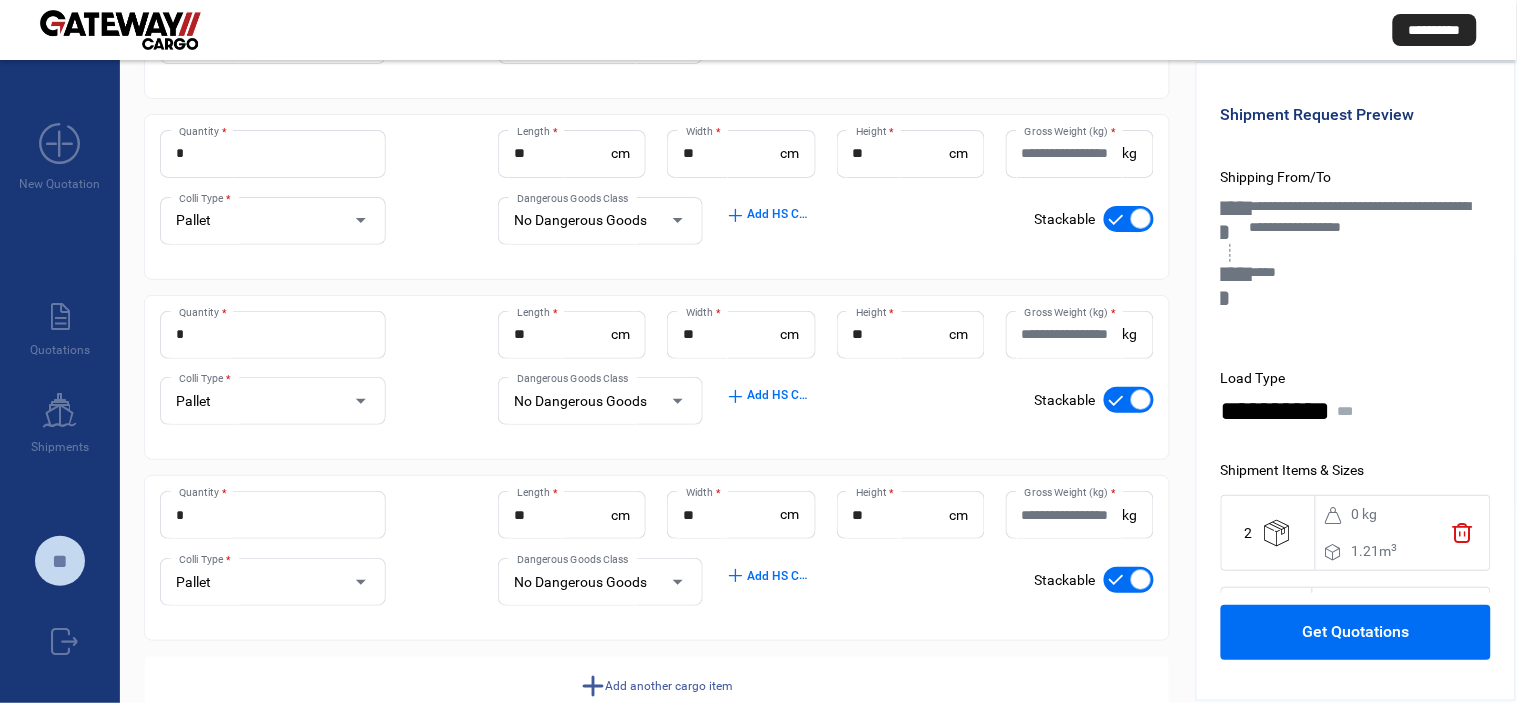scroll, scrollTop: 663, scrollLeft: 0, axis: vertical 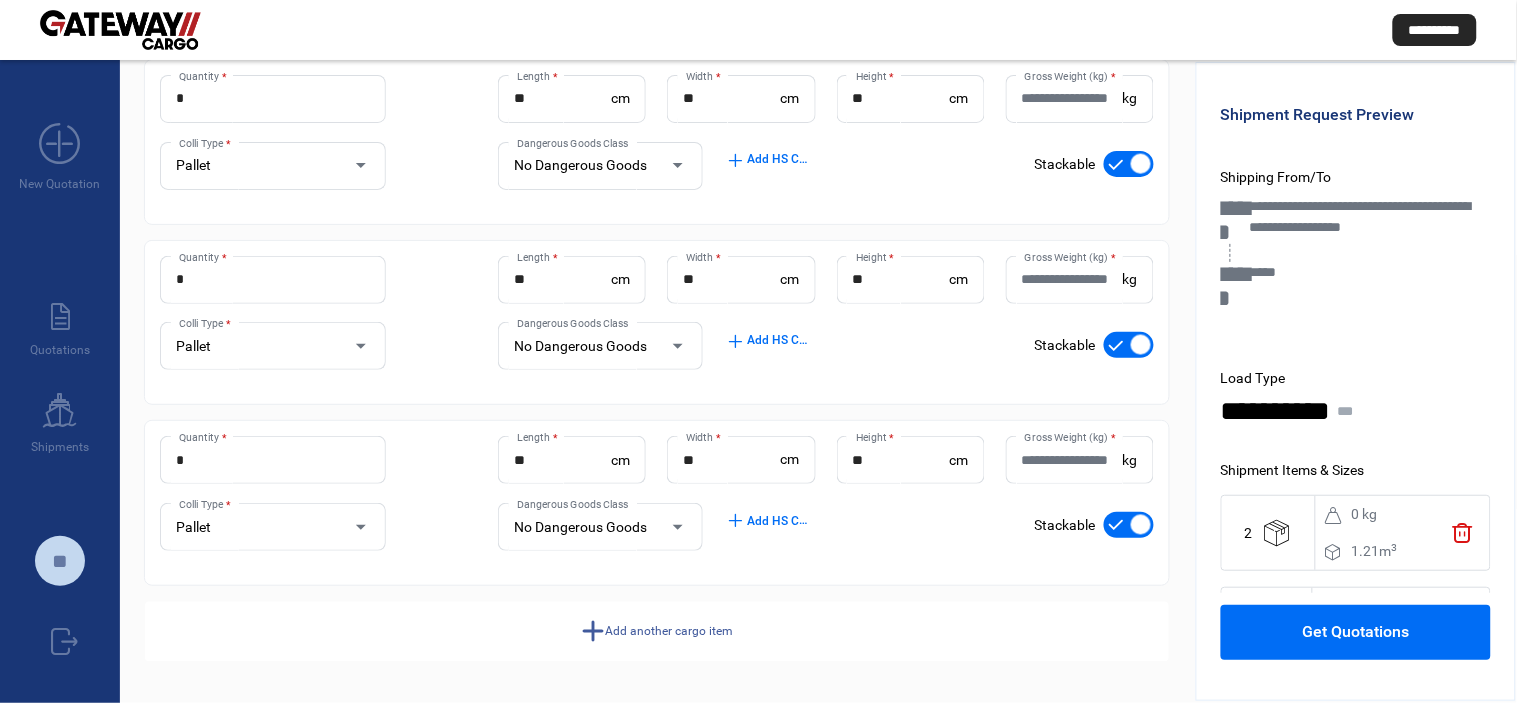 click on "Gross Weight (kg)  *" at bounding box center [1072, 460] 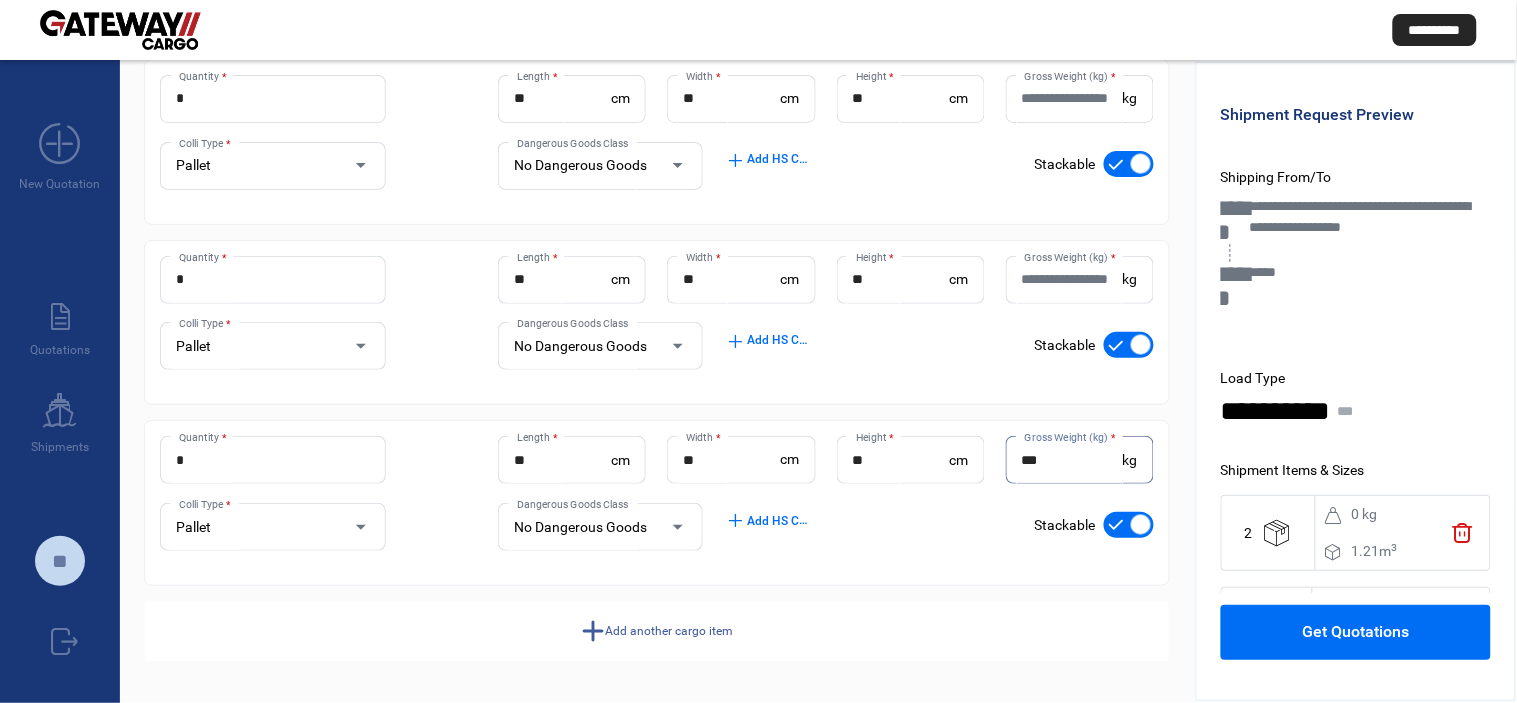 type on "***" 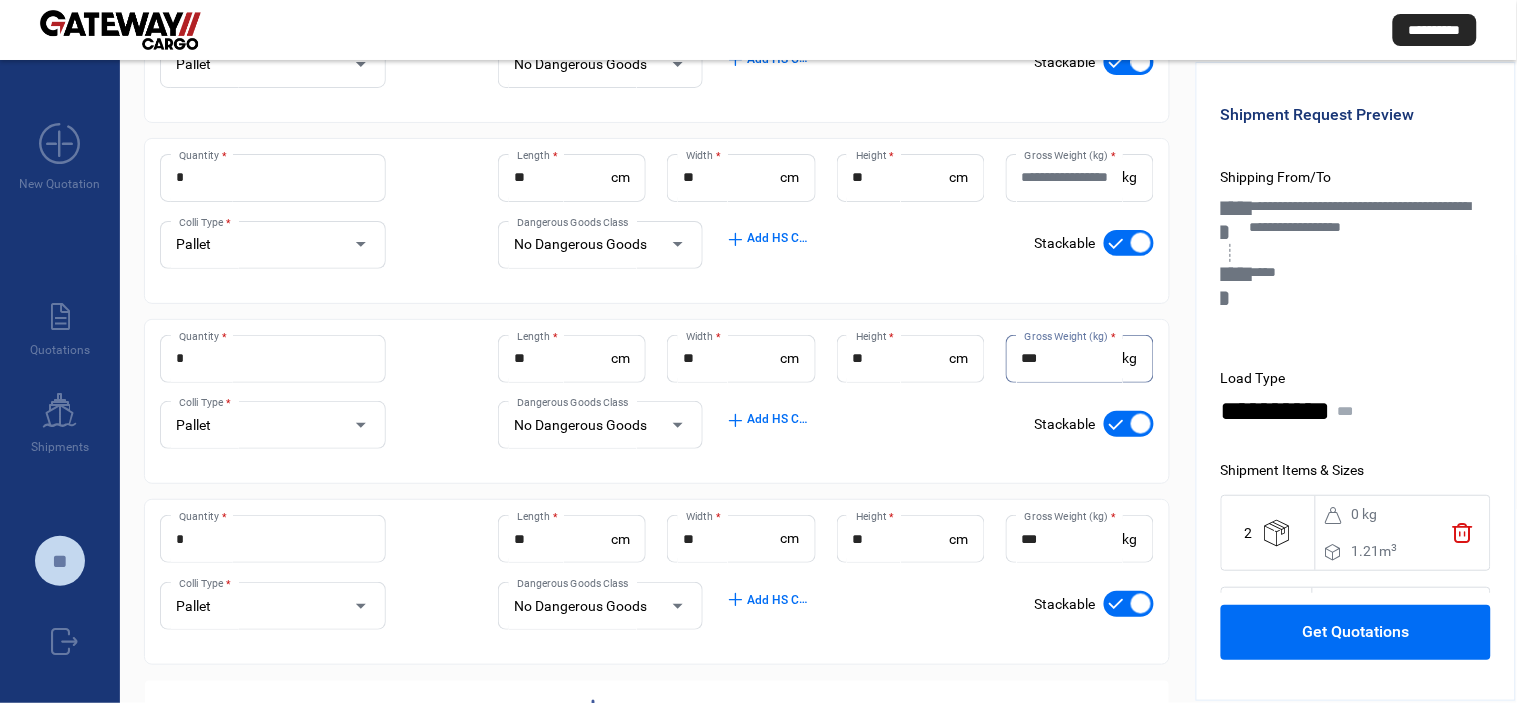 scroll, scrollTop: 552, scrollLeft: 0, axis: vertical 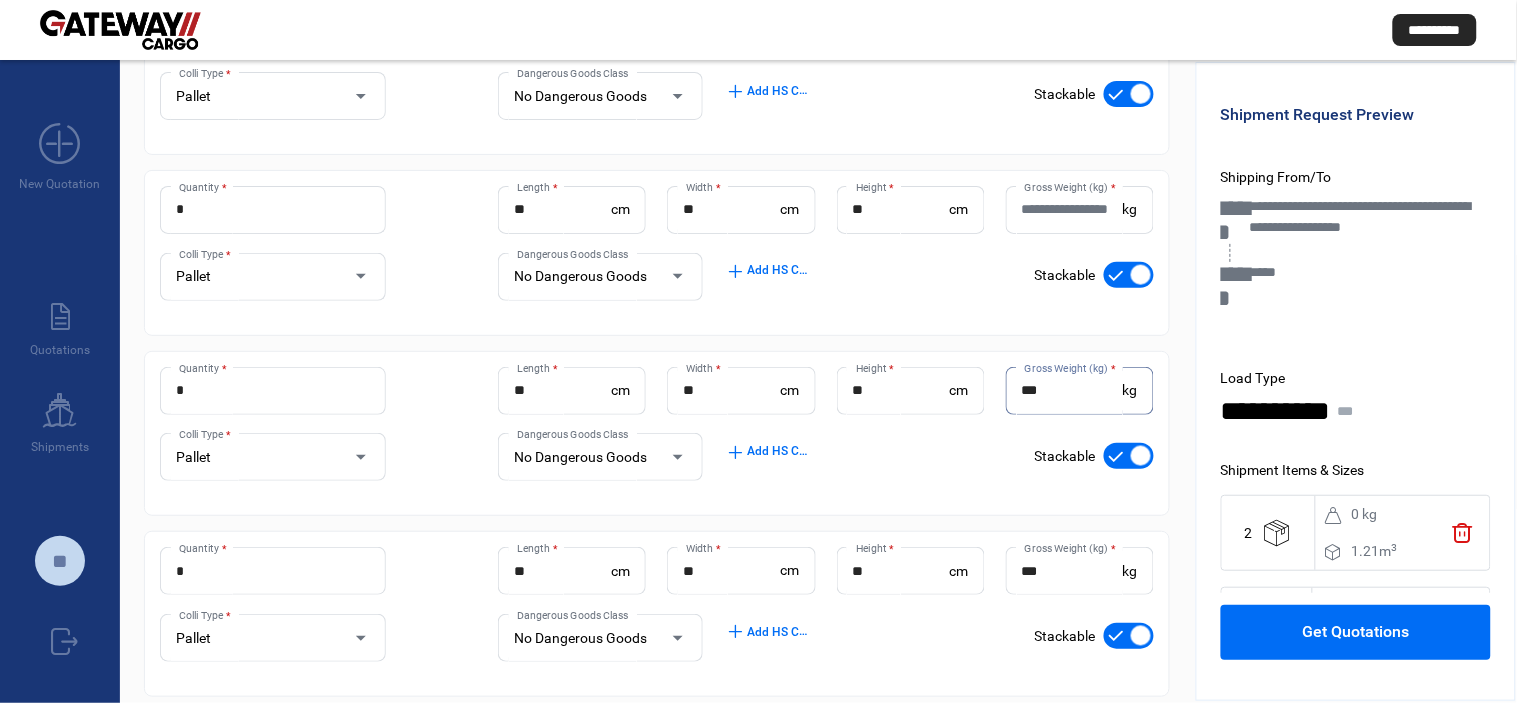 click on "***" at bounding box center [1072, 390] 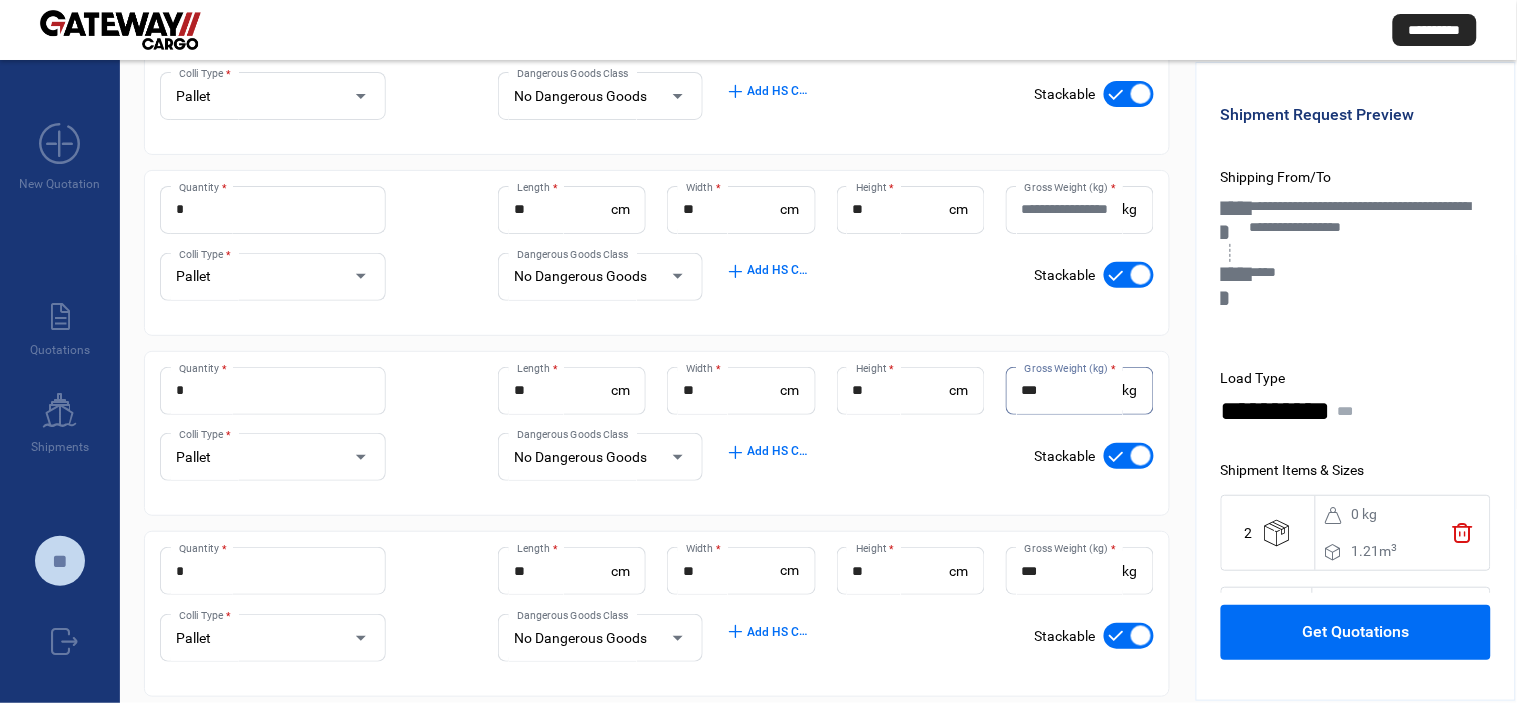 type on "***" 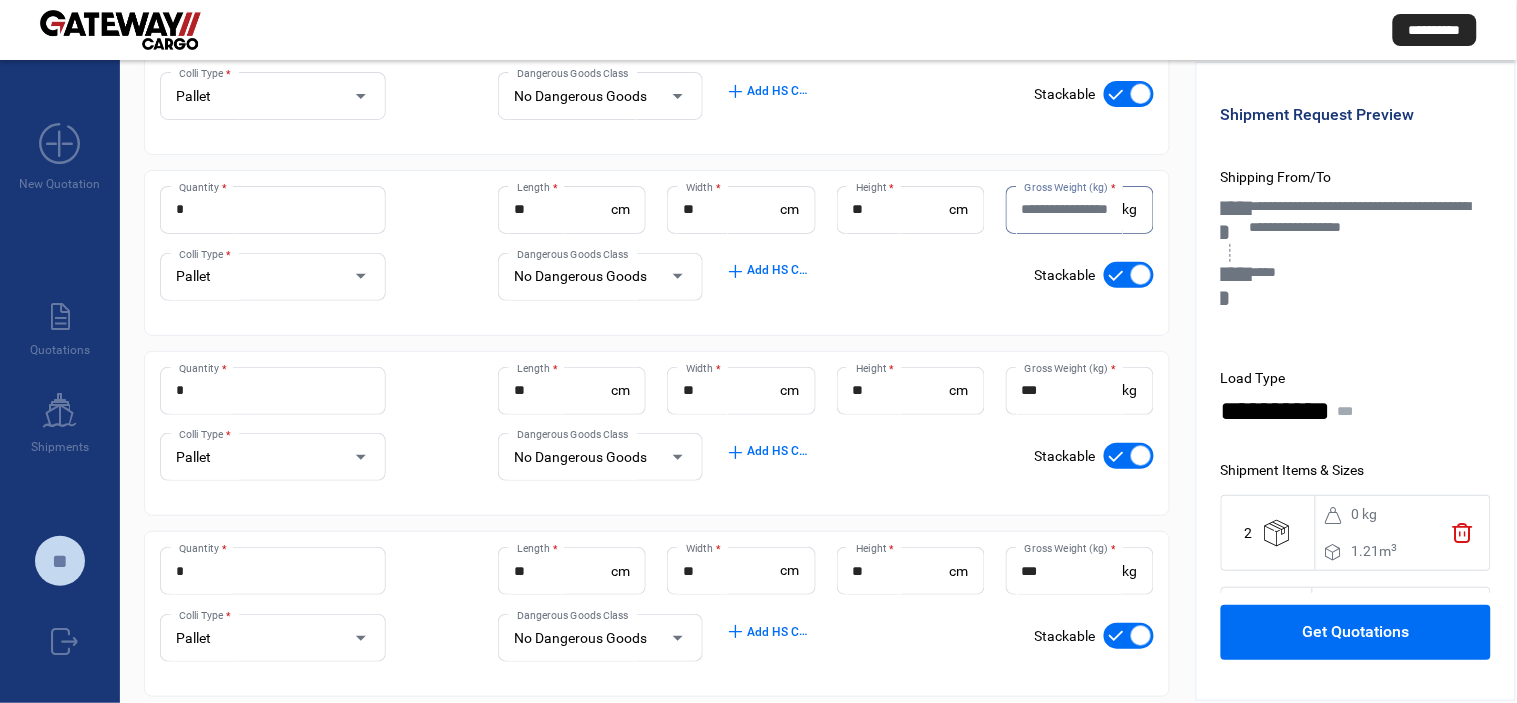 click on "Gross Weight (kg)  *" 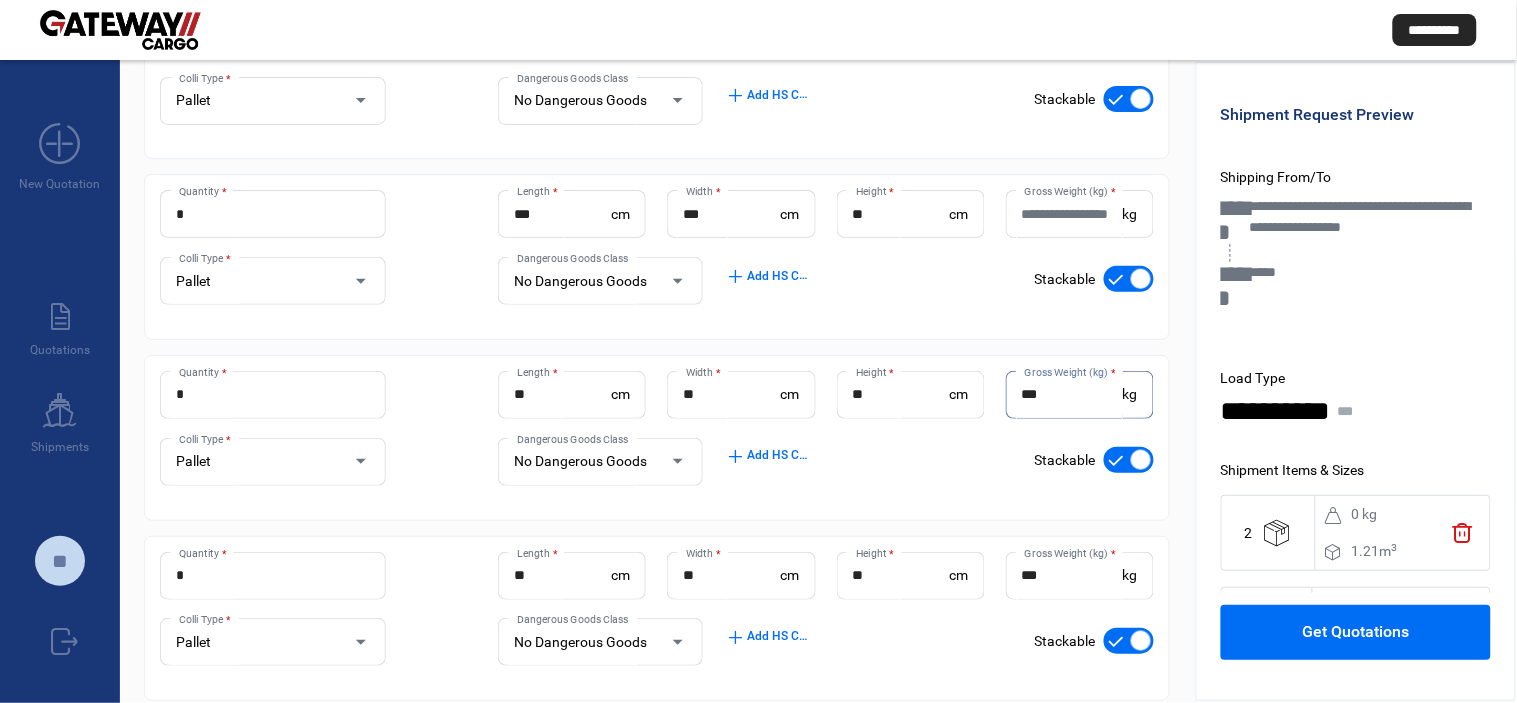 scroll, scrollTop: 330, scrollLeft: 0, axis: vertical 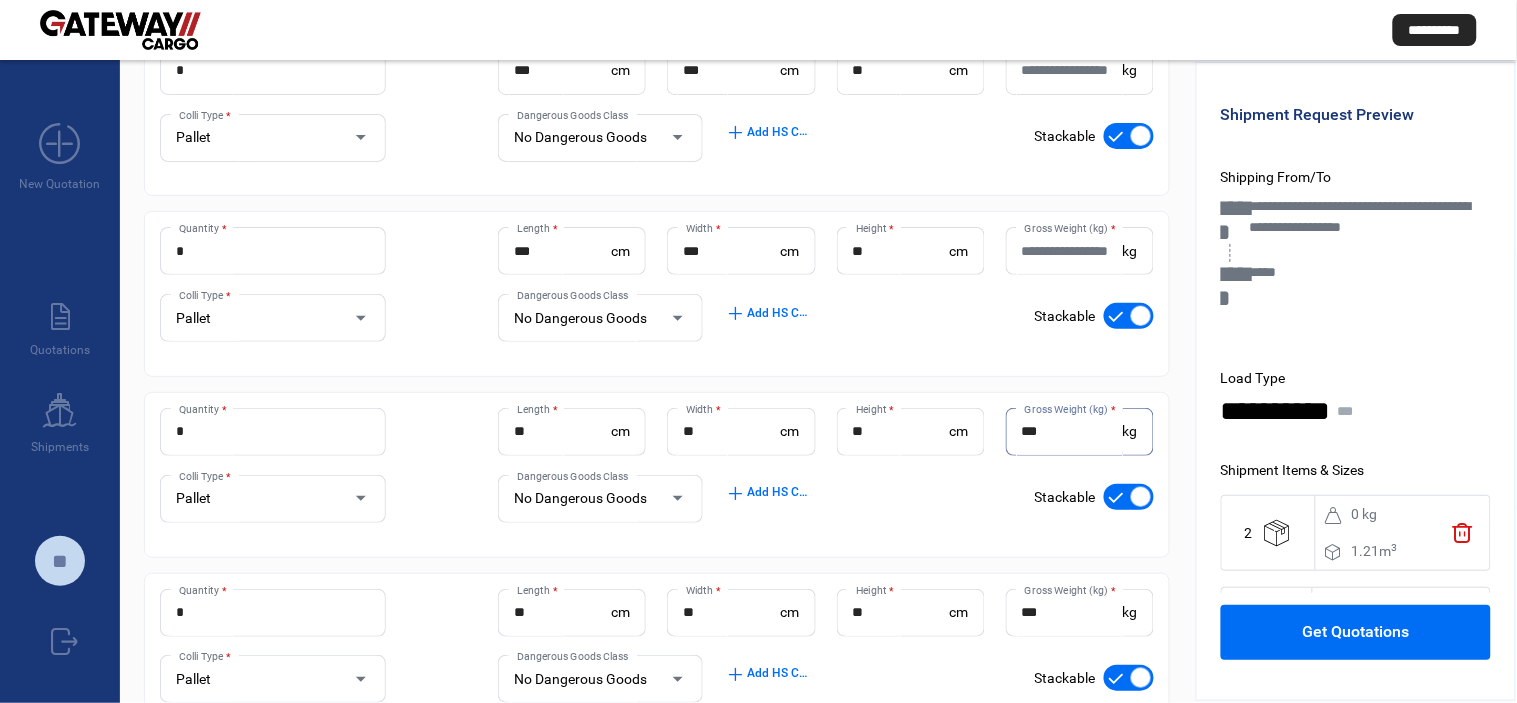 type on "***" 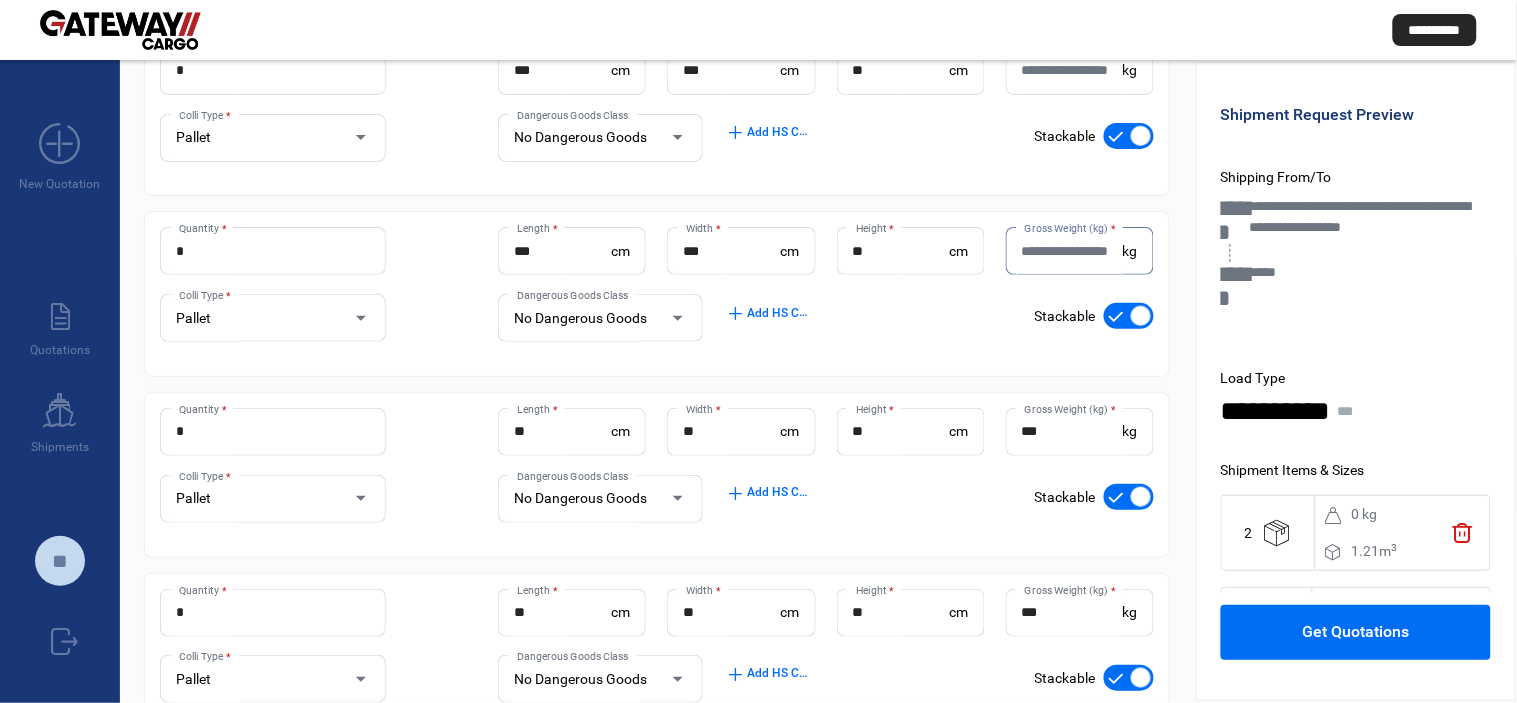 click on "Gross Weight (kg)  *" at bounding box center [1072, 251] 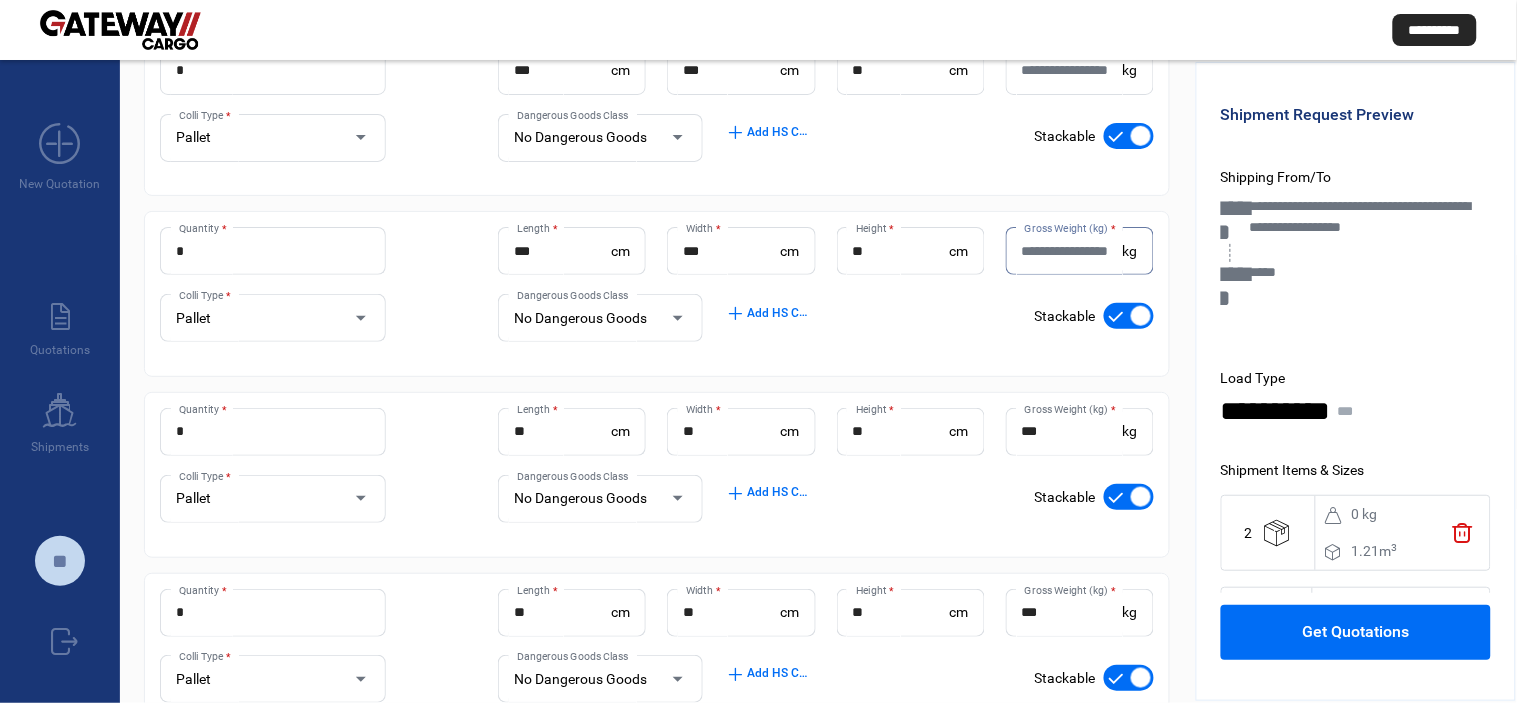 paste on "***" 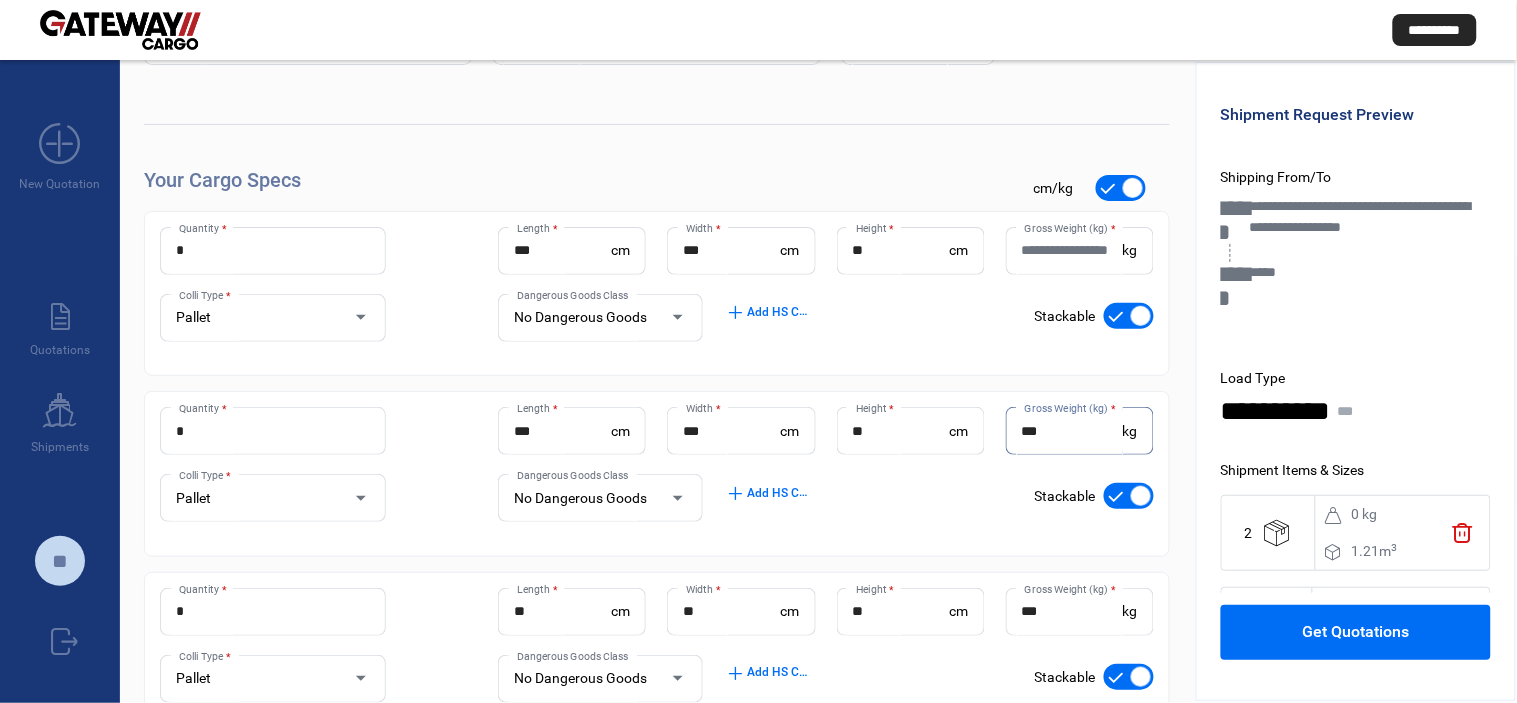 scroll, scrollTop: 107, scrollLeft: 0, axis: vertical 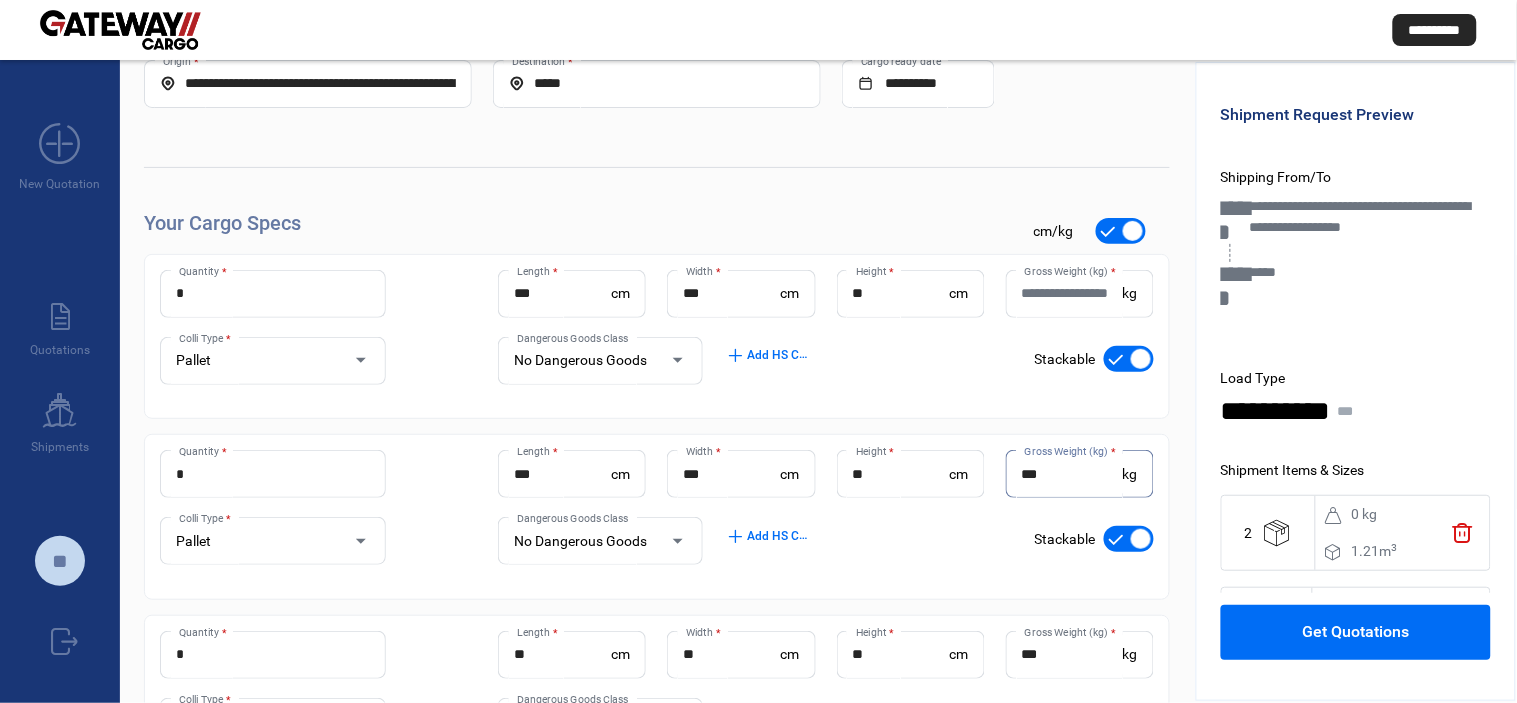 type on "***" 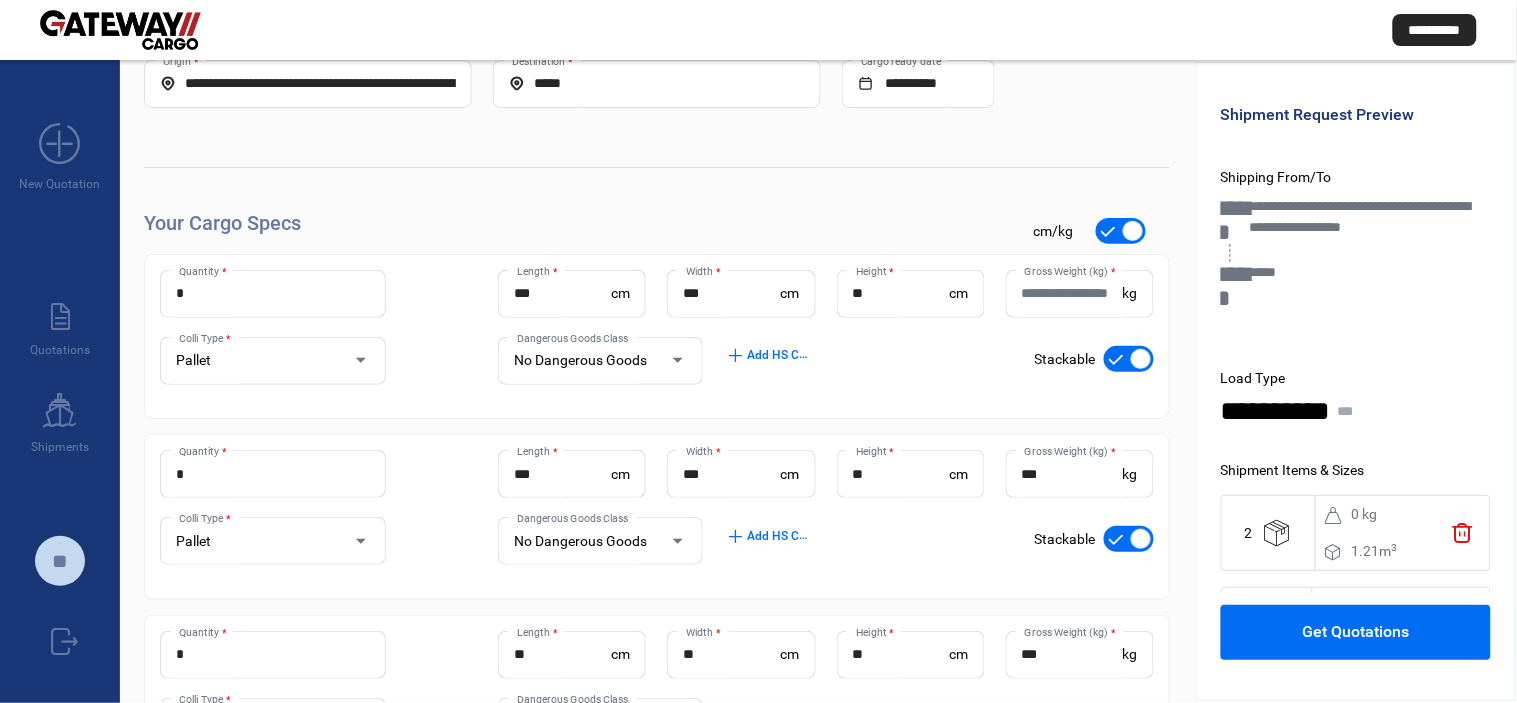click on "Gross Weight (kg)  *" at bounding box center (1072, 293) 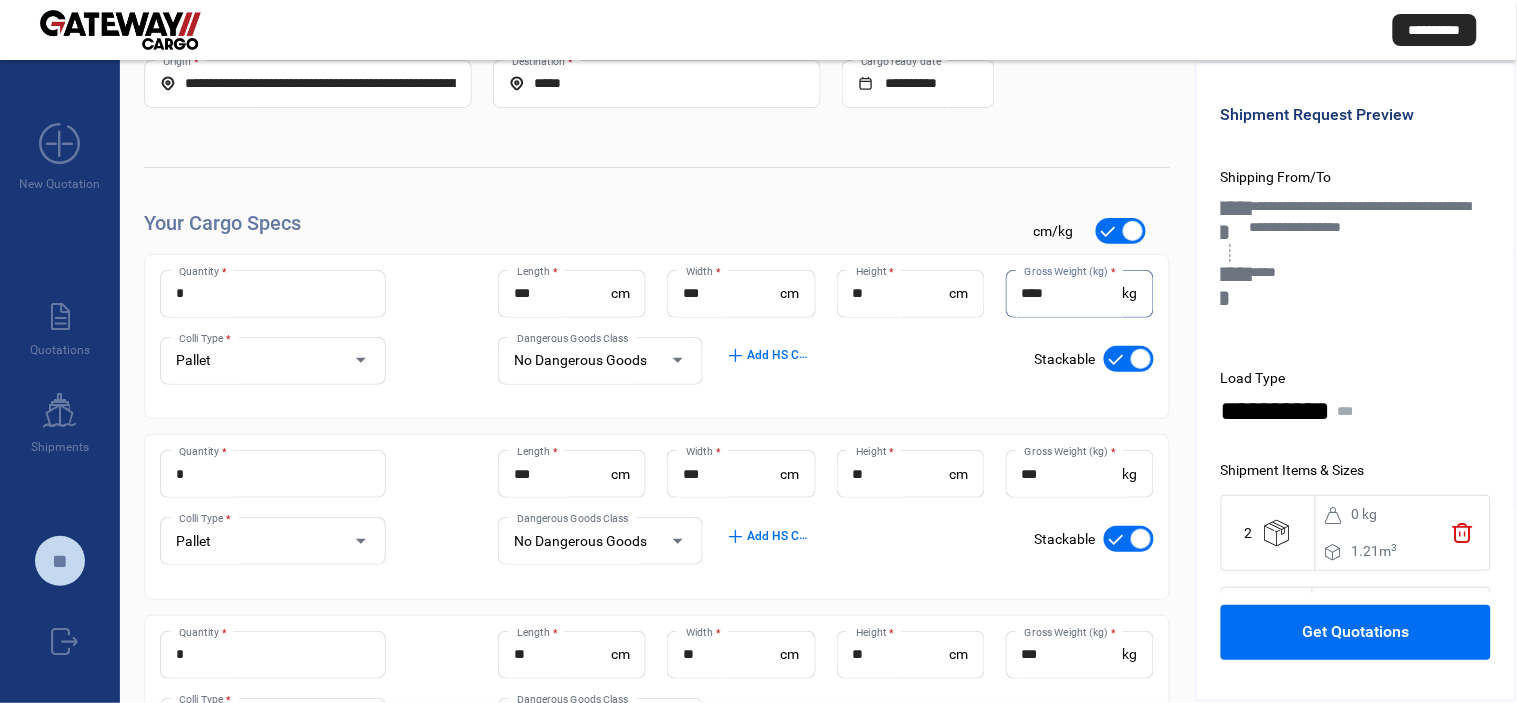 type on "****" 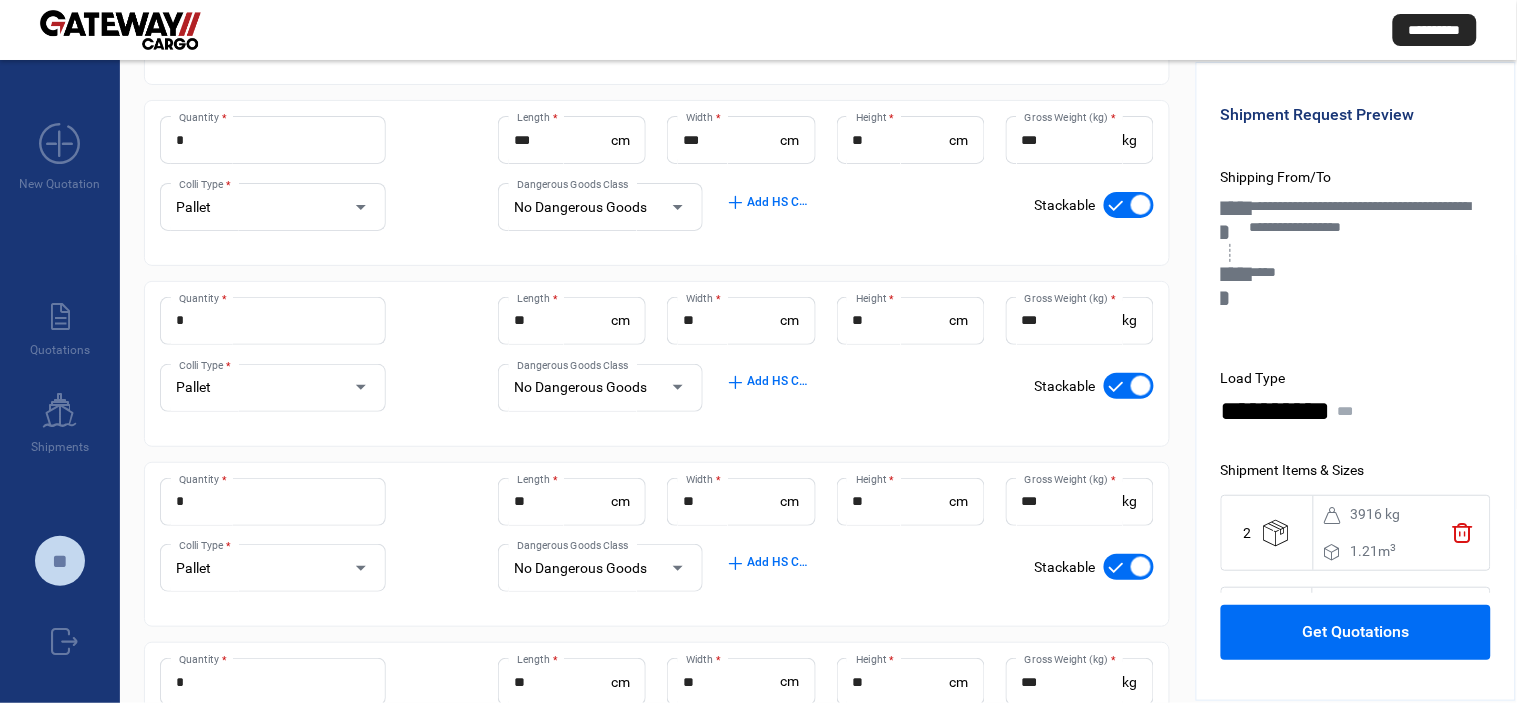 scroll, scrollTop: 663, scrollLeft: 0, axis: vertical 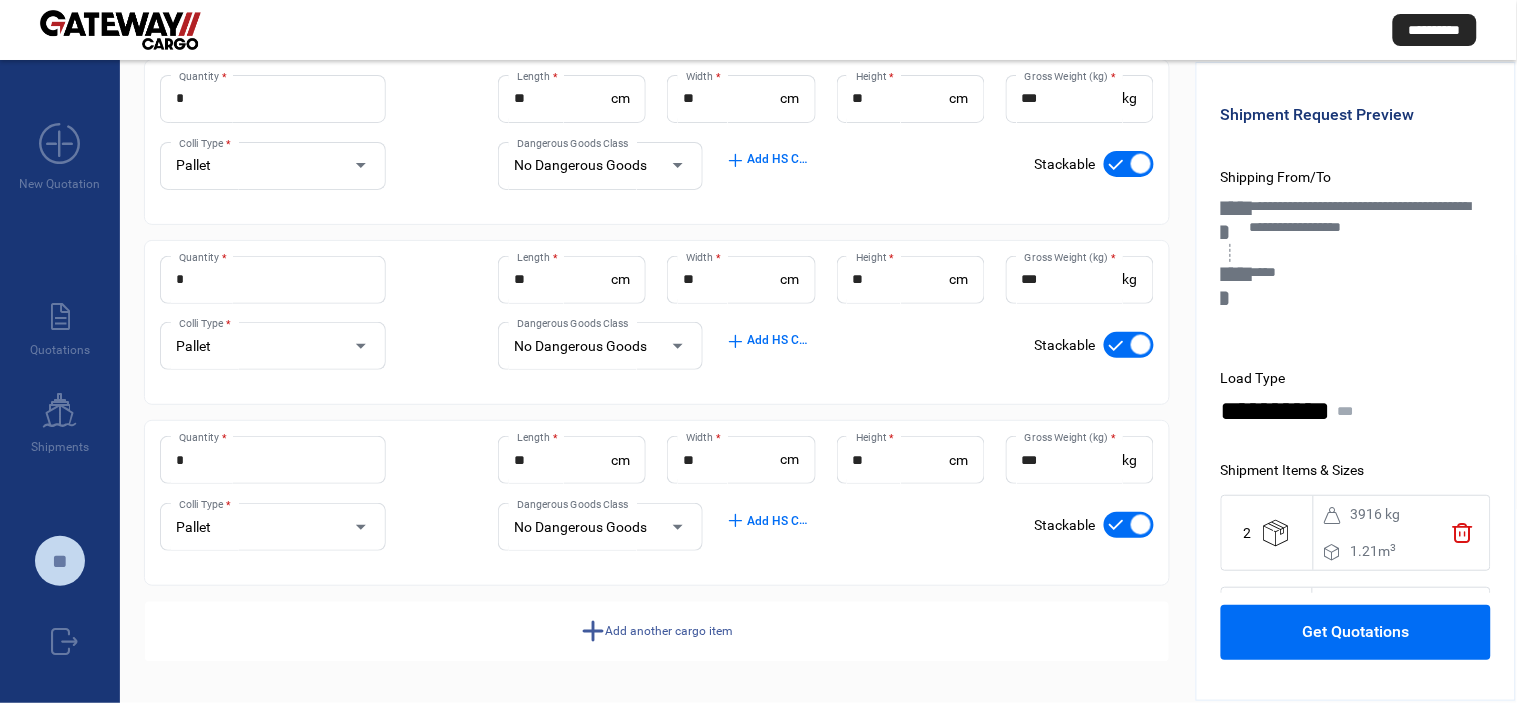 click on "***" at bounding box center (1072, 460) 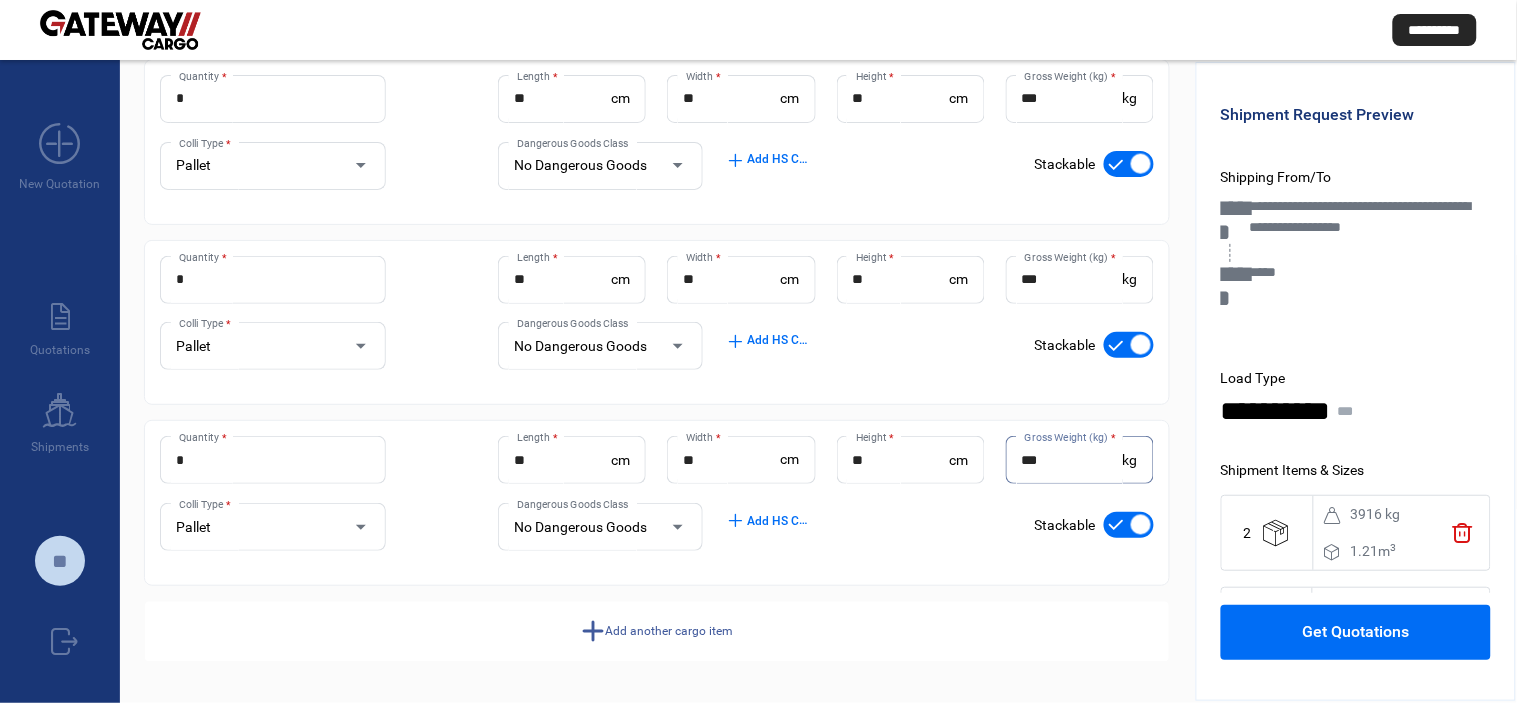 click on "***" at bounding box center (1072, 460) 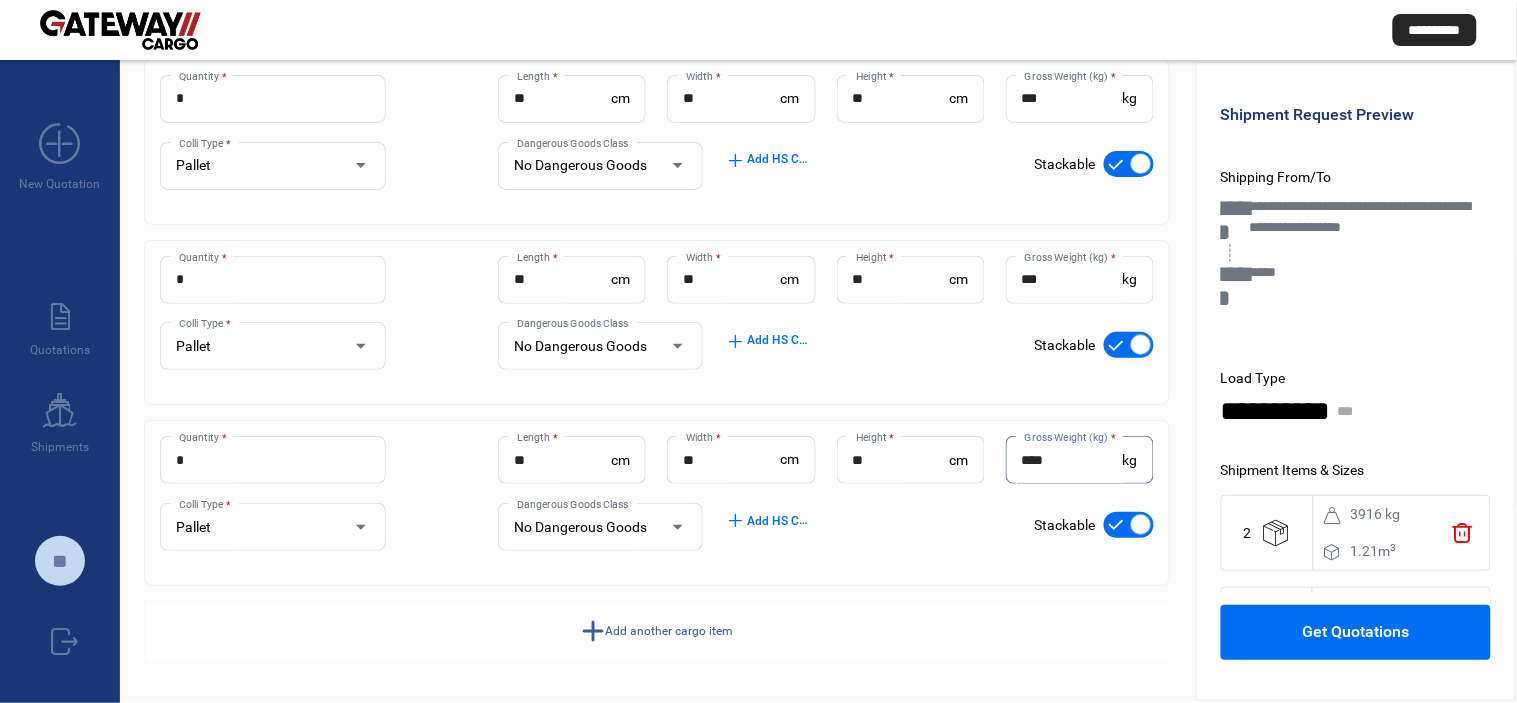 type on "****" 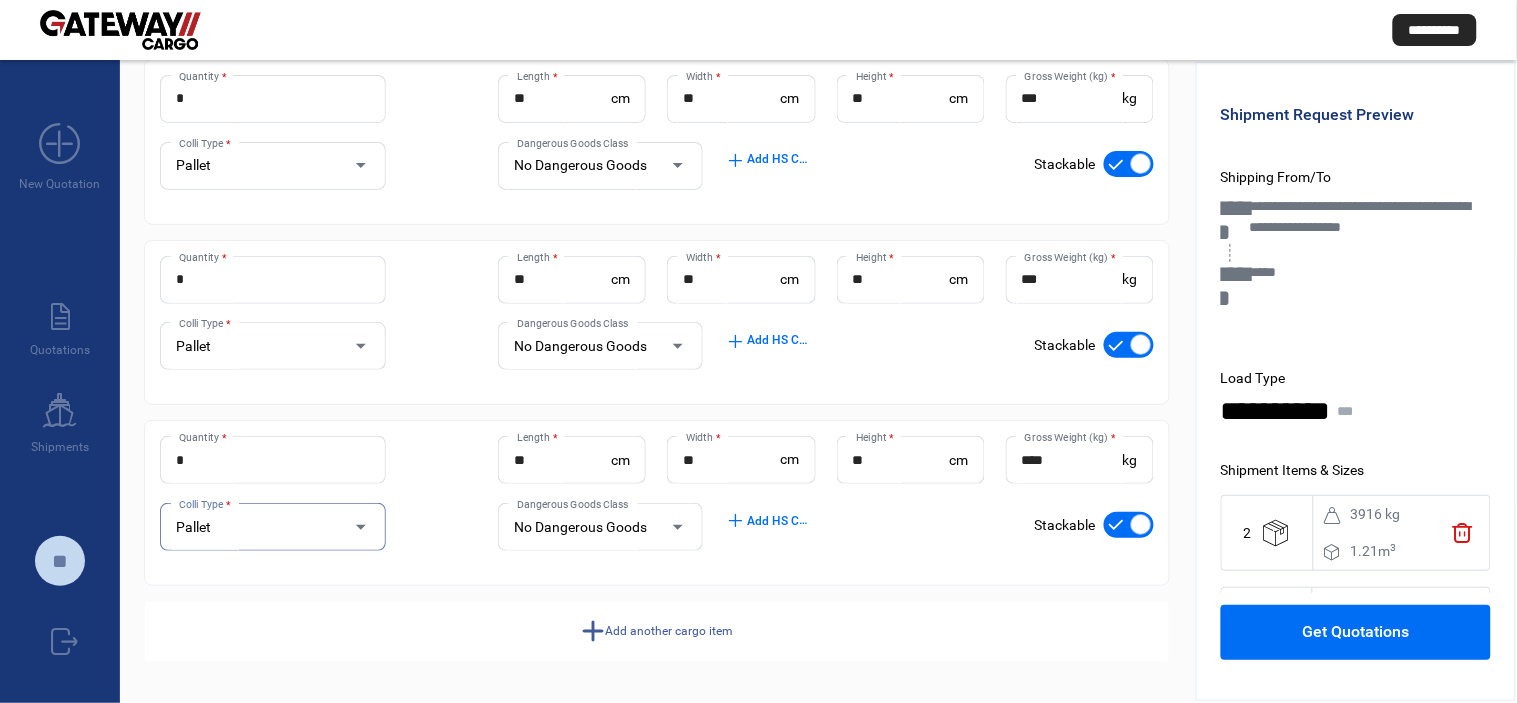 click on "Get Quotations" 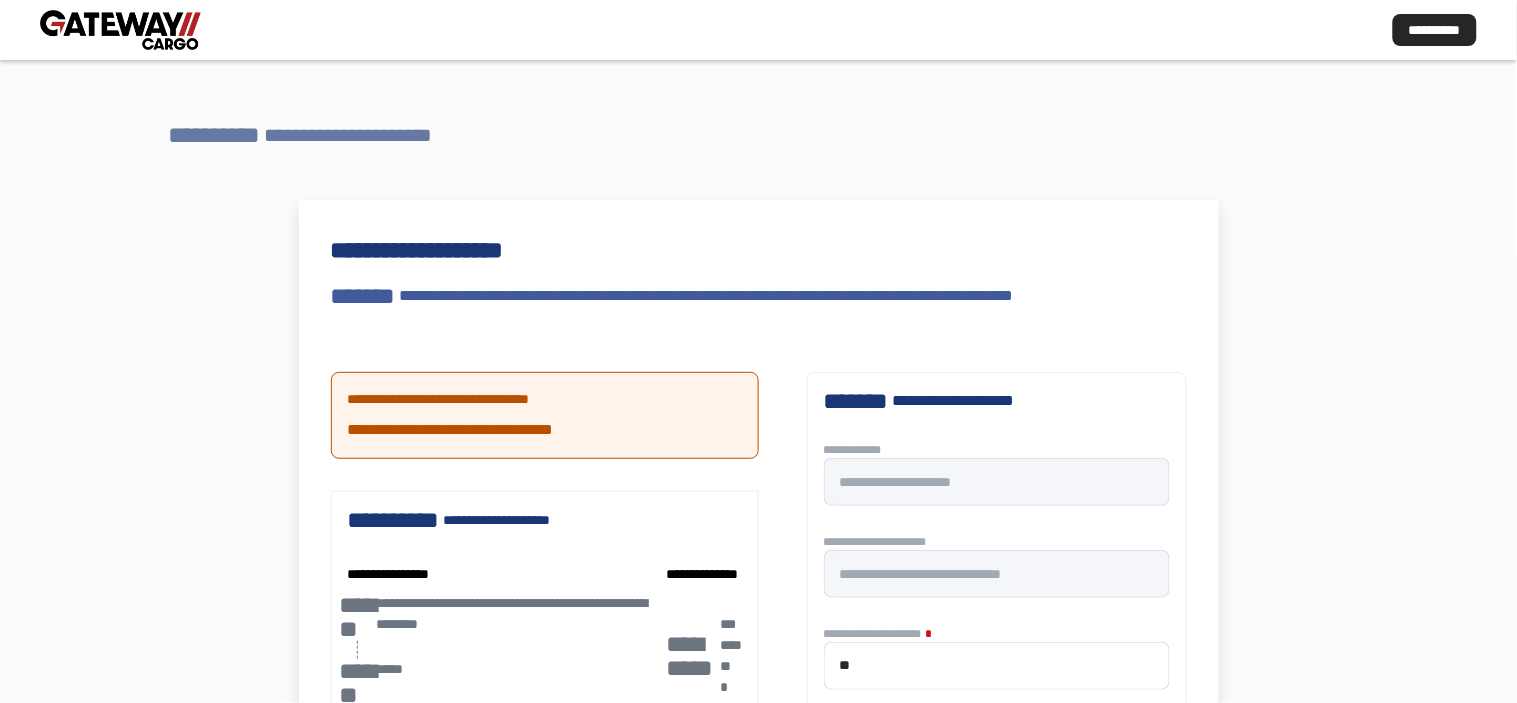 type 